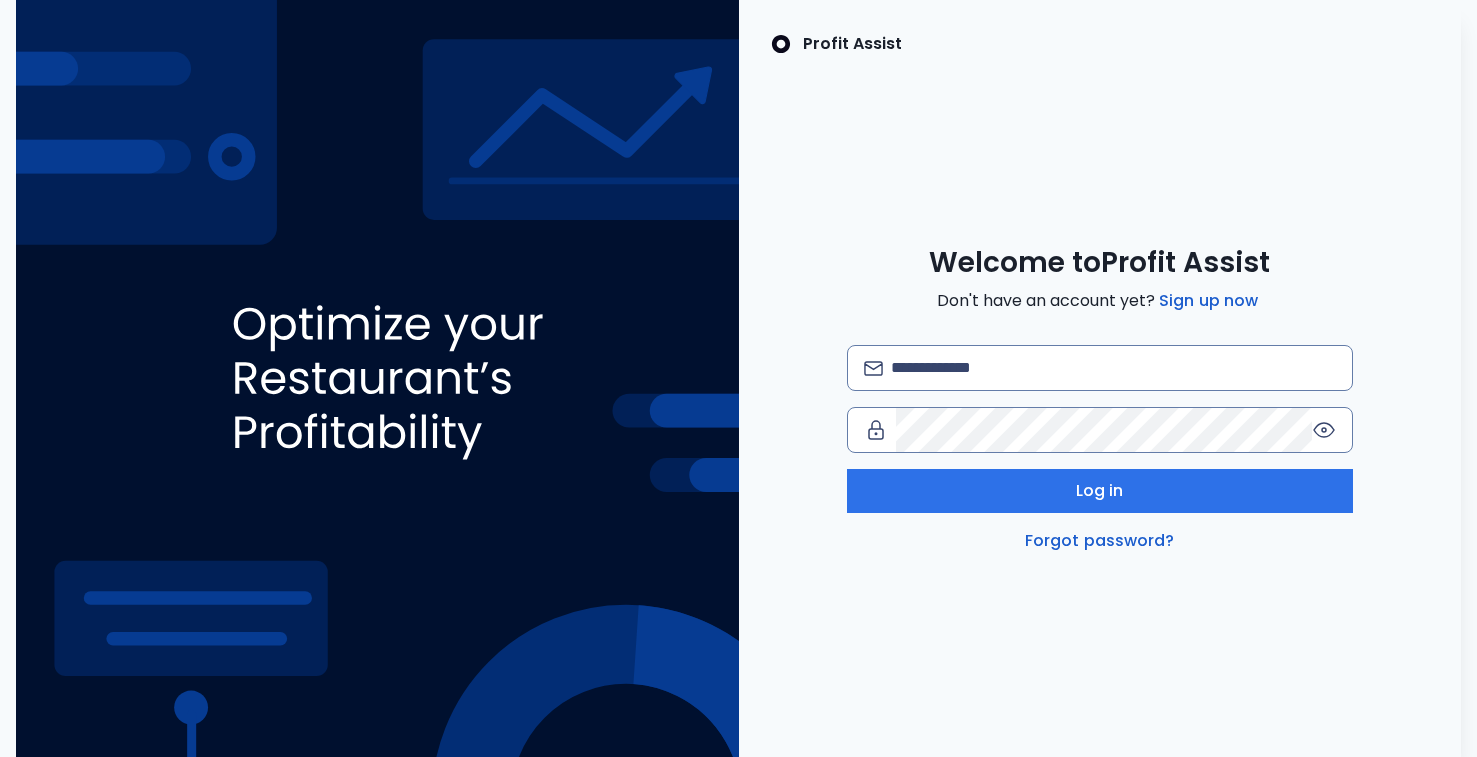 scroll, scrollTop: 0, scrollLeft: 0, axis: both 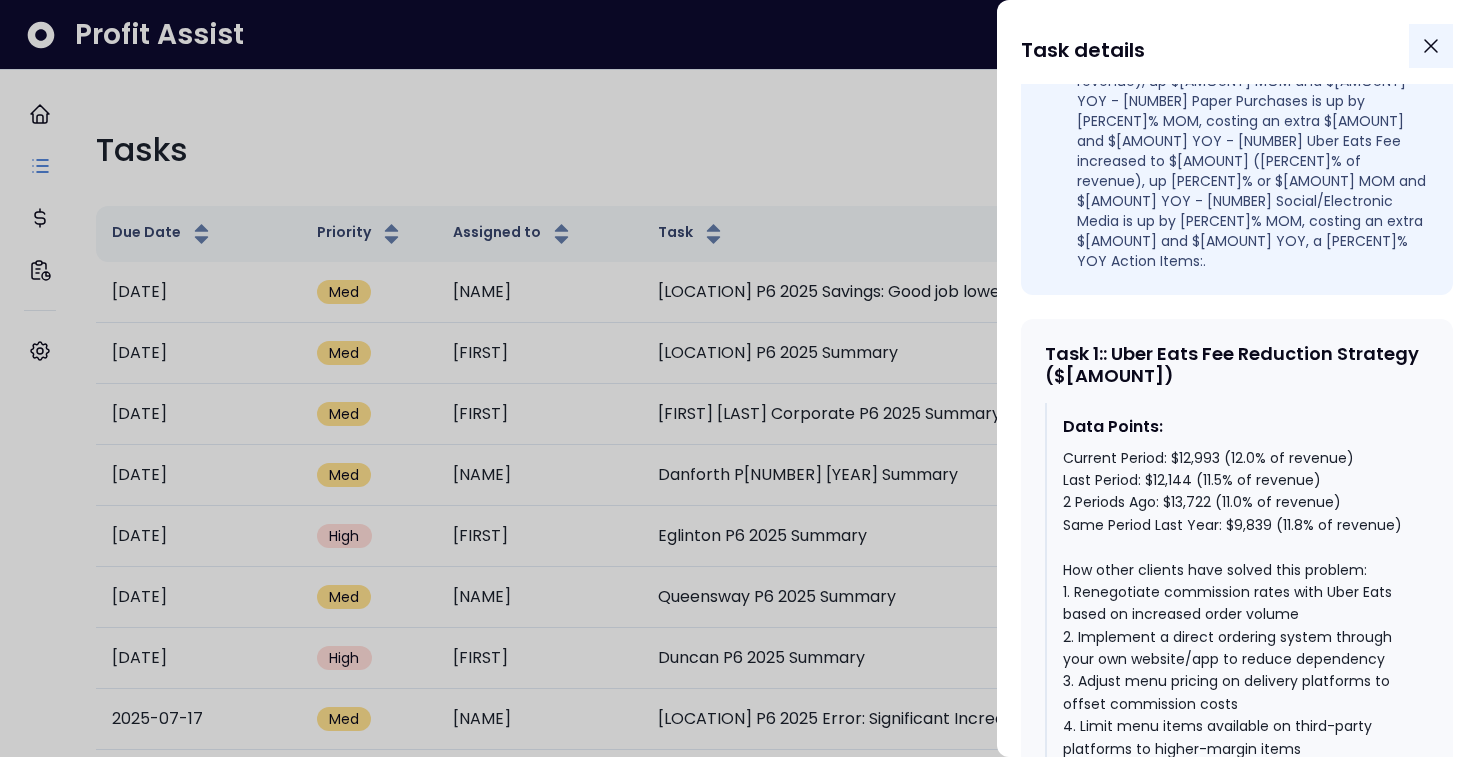 click 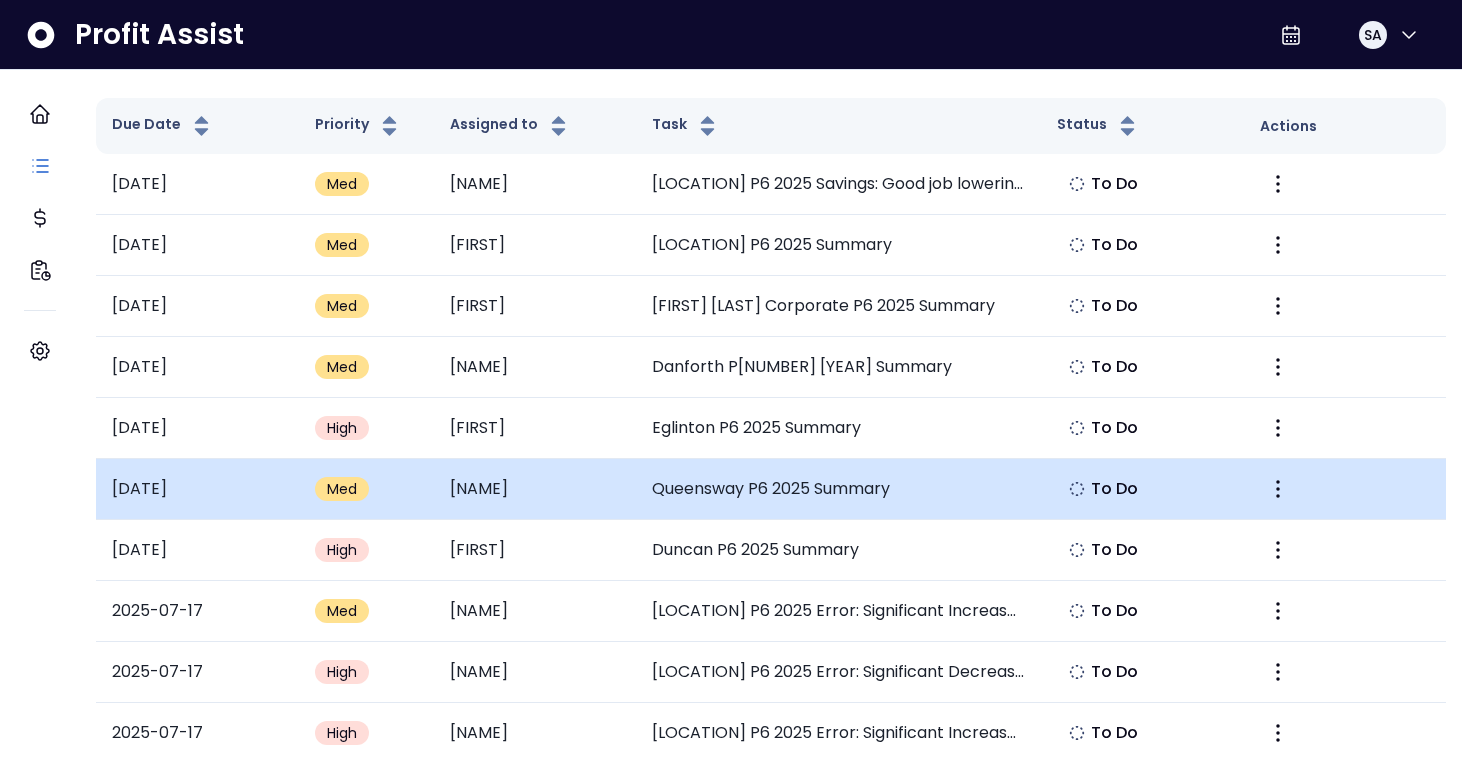 scroll, scrollTop: 107, scrollLeft: 0, axis: vertical 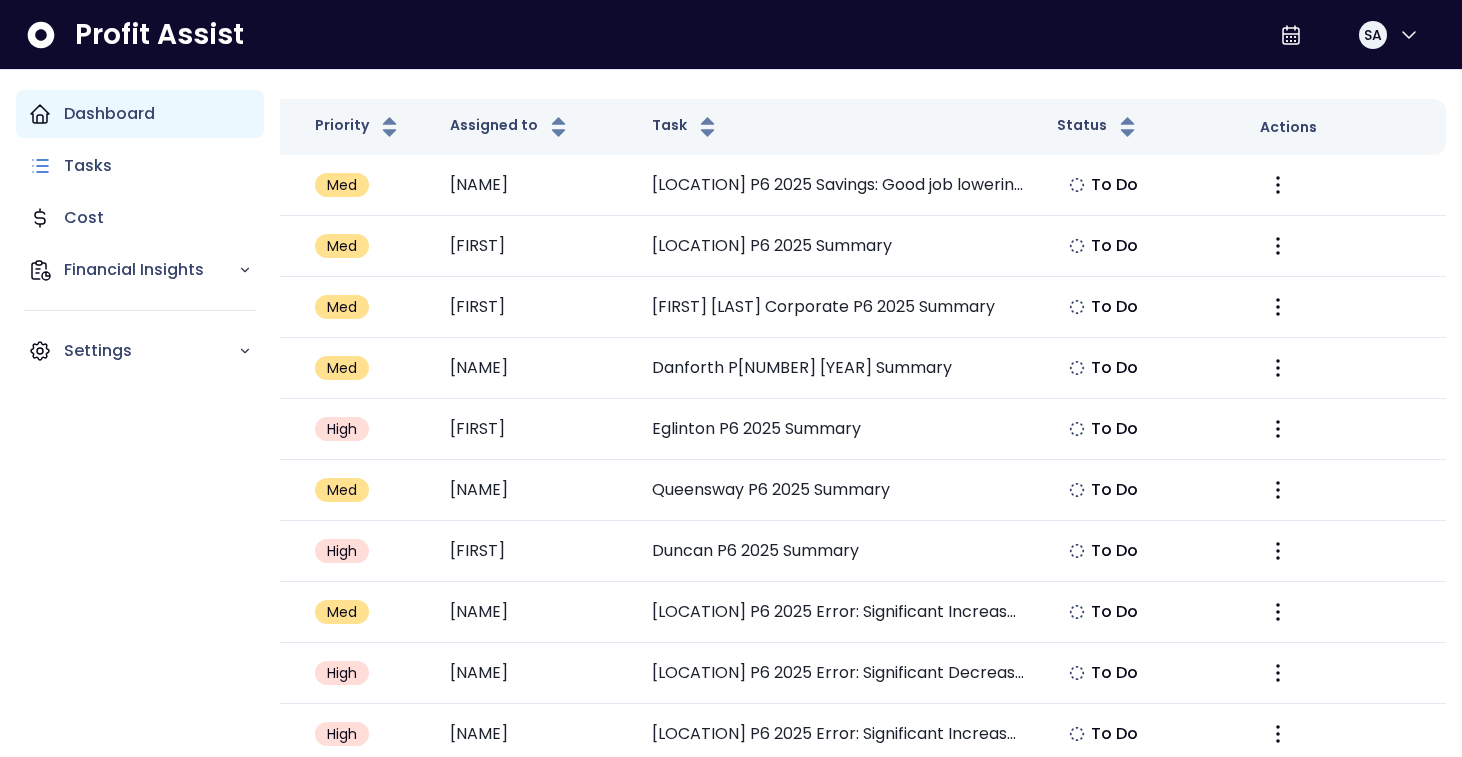 click on "Dashboard" at bounding box center (109, 114) 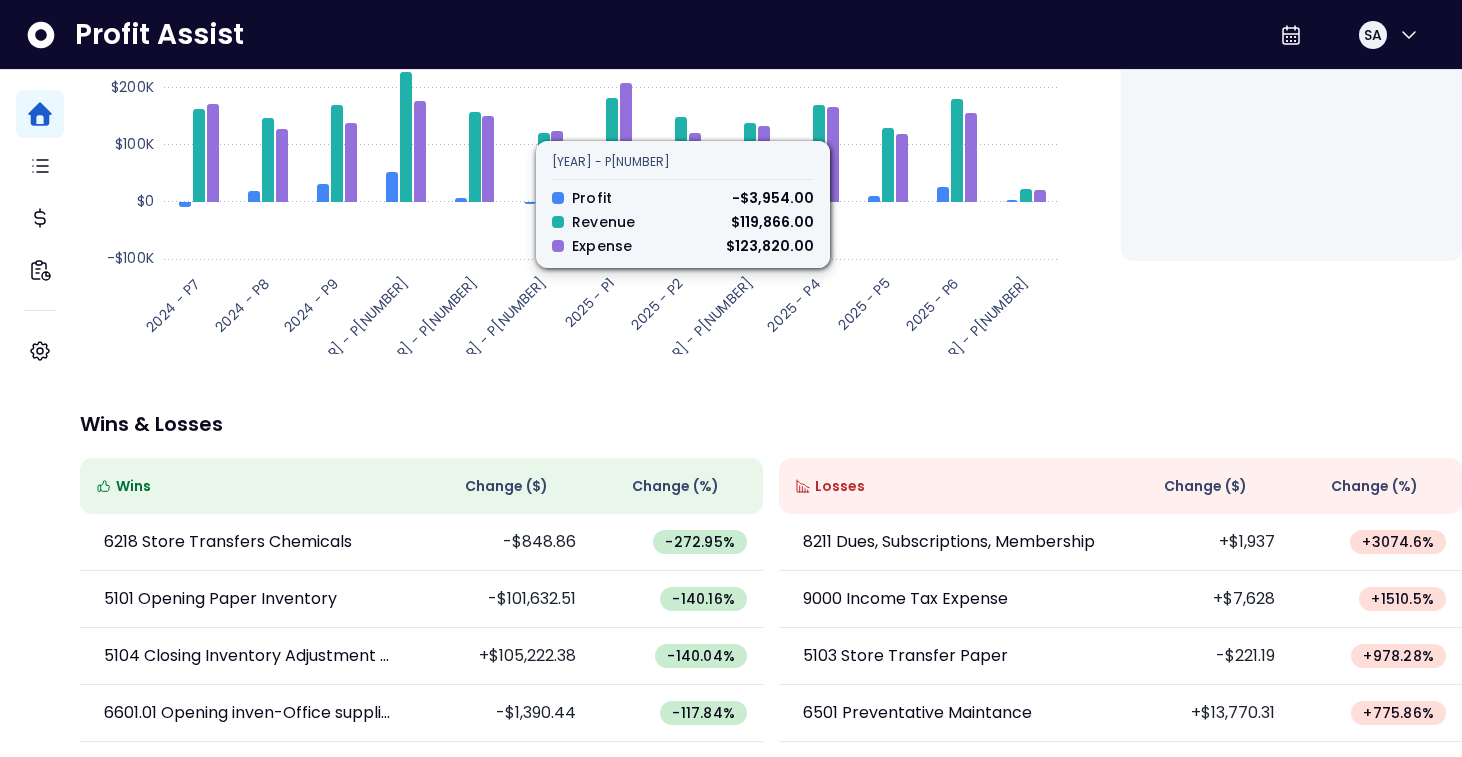 scroll, scrollTop: 383, scrollLeft: 0, axis: vertical 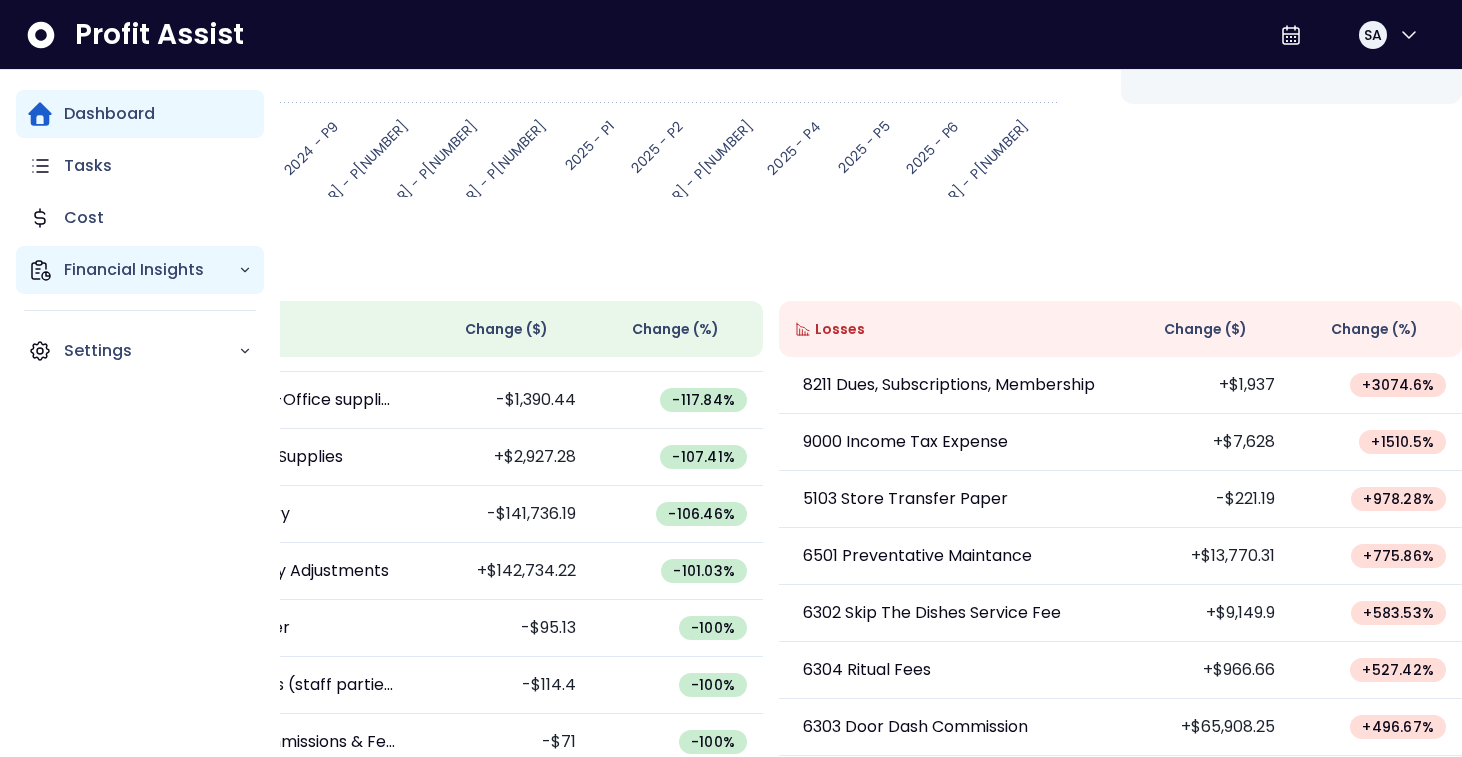 click on "Financial Insights" at bounding box center [151, 270] 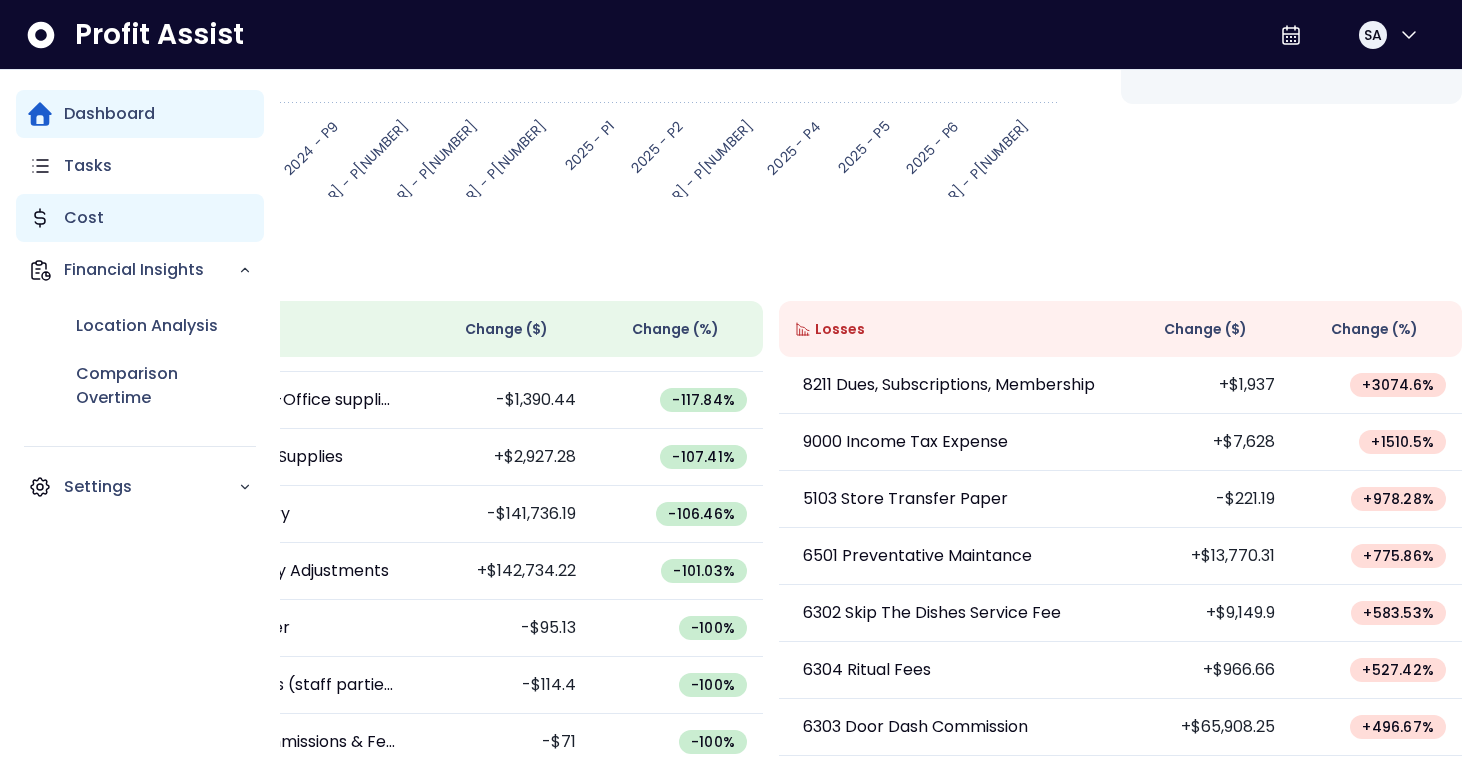 click on "Cost" at bounding box center (84, 218) 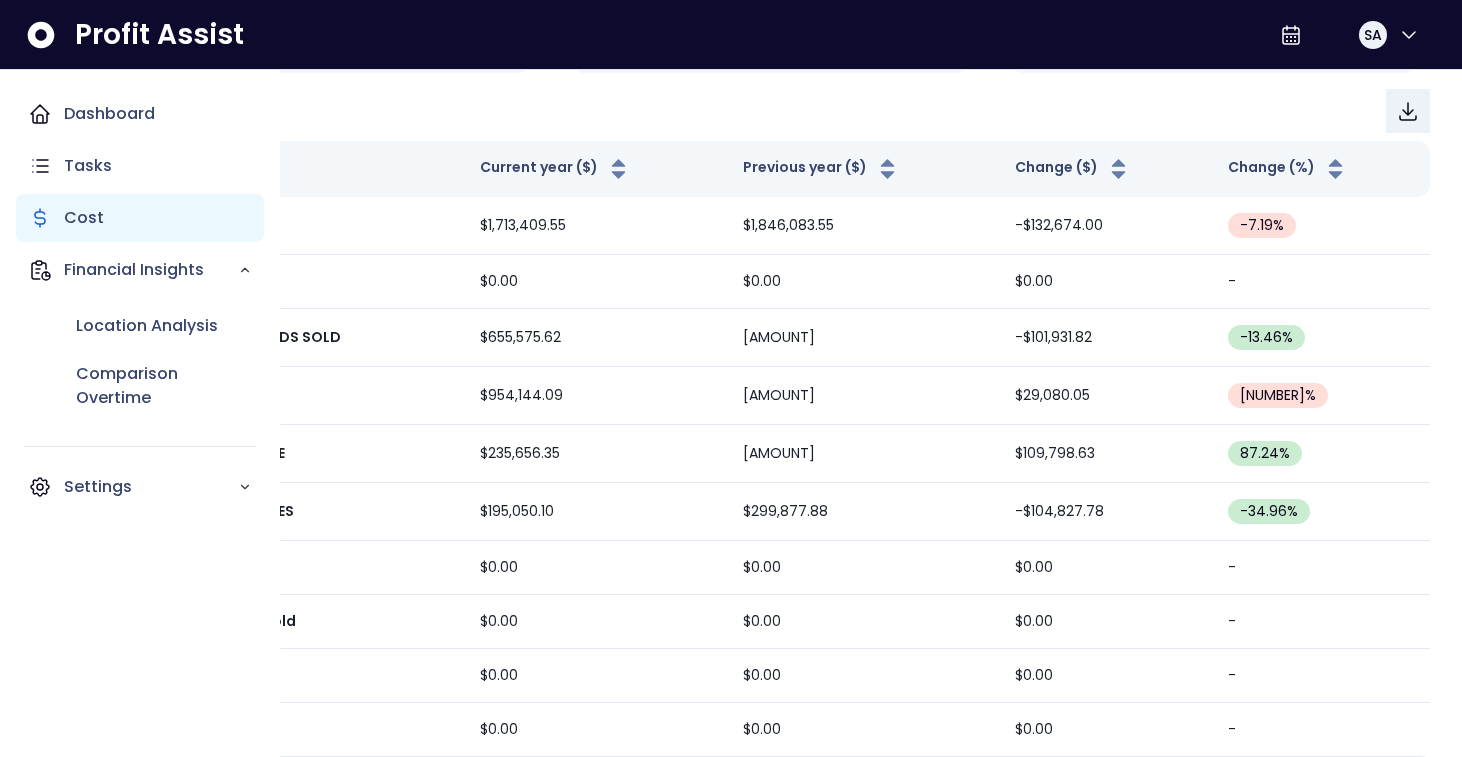 scroll, scrollTop: 263, scrollLeft: 0, axis: vertical 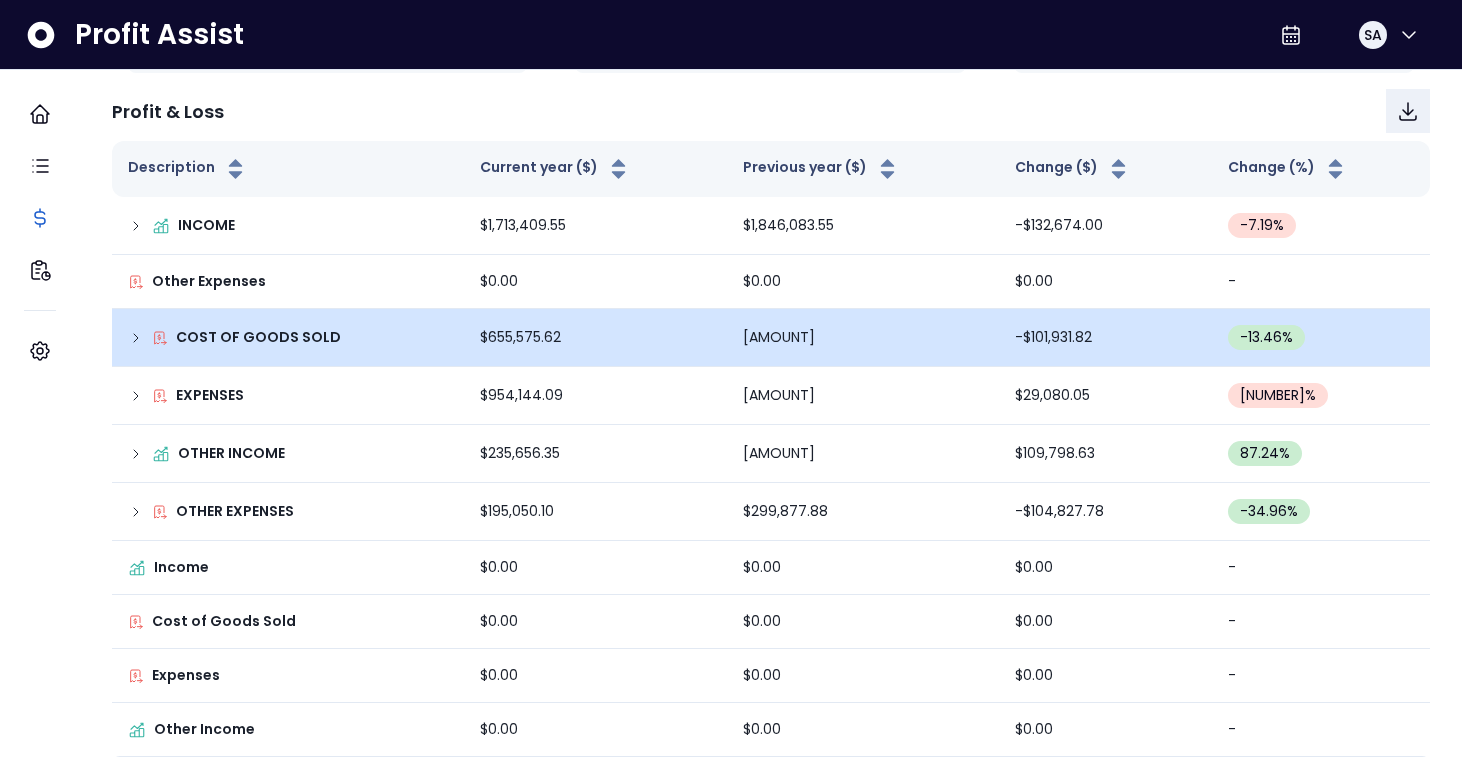 click 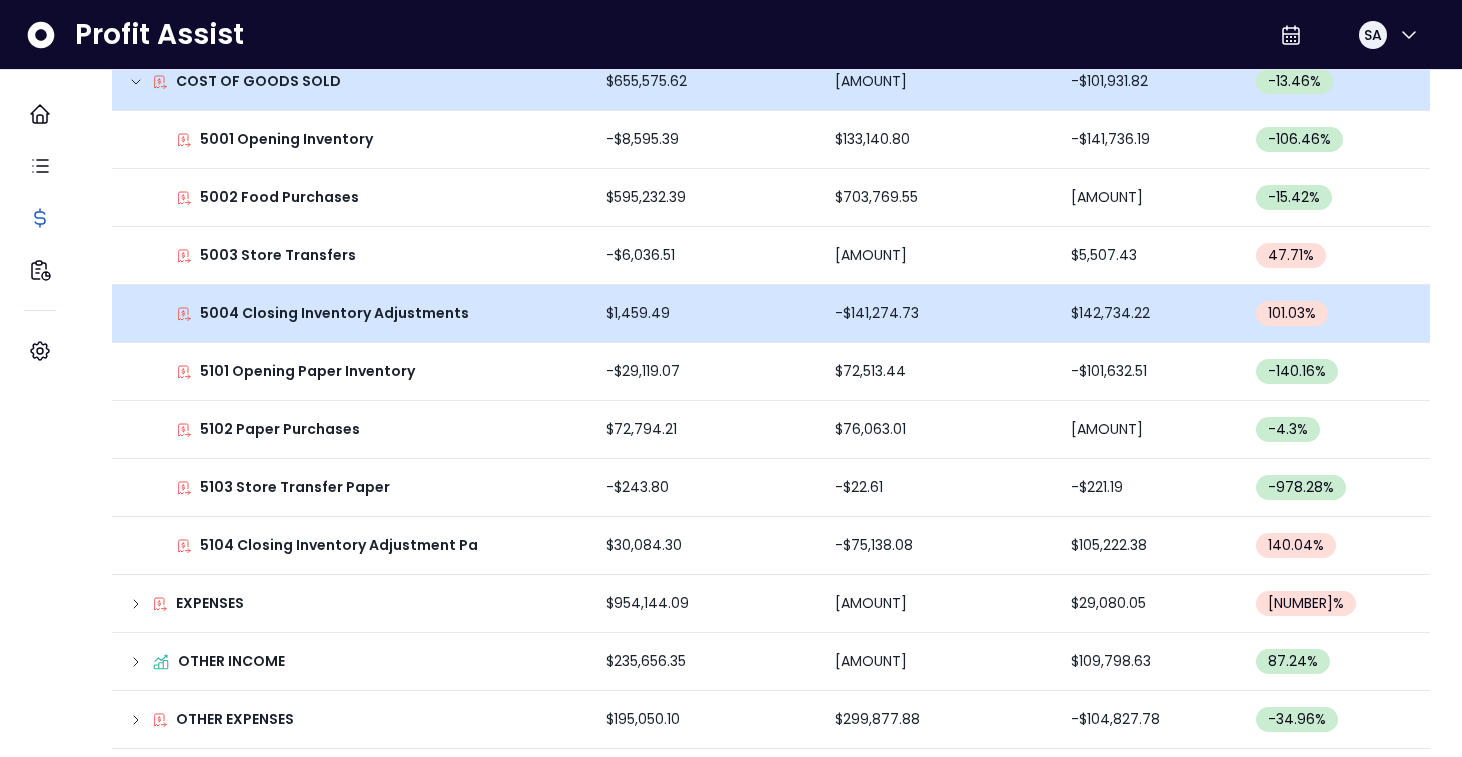 scroll, scrollTop: 501, scrollLeft: 0, axis: vertical 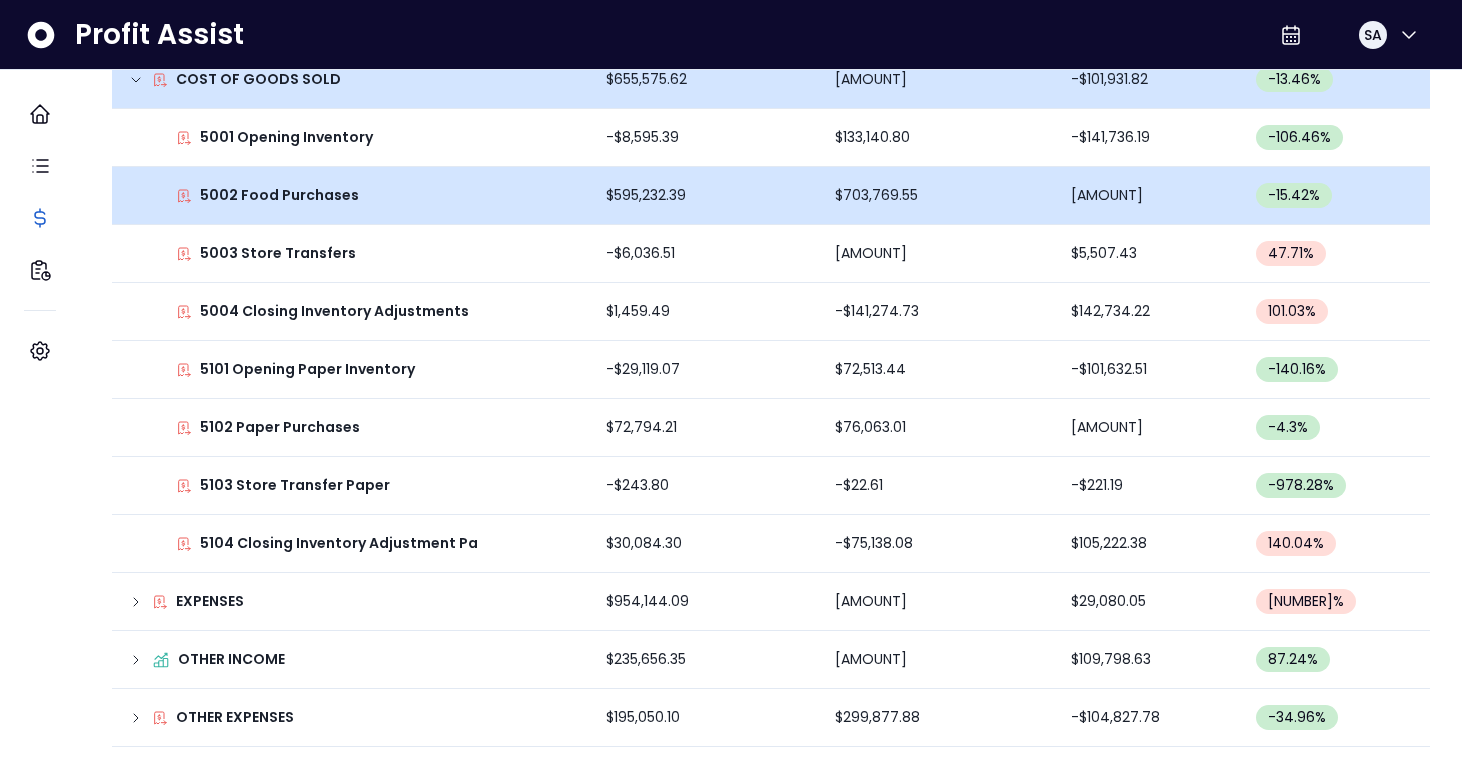 click 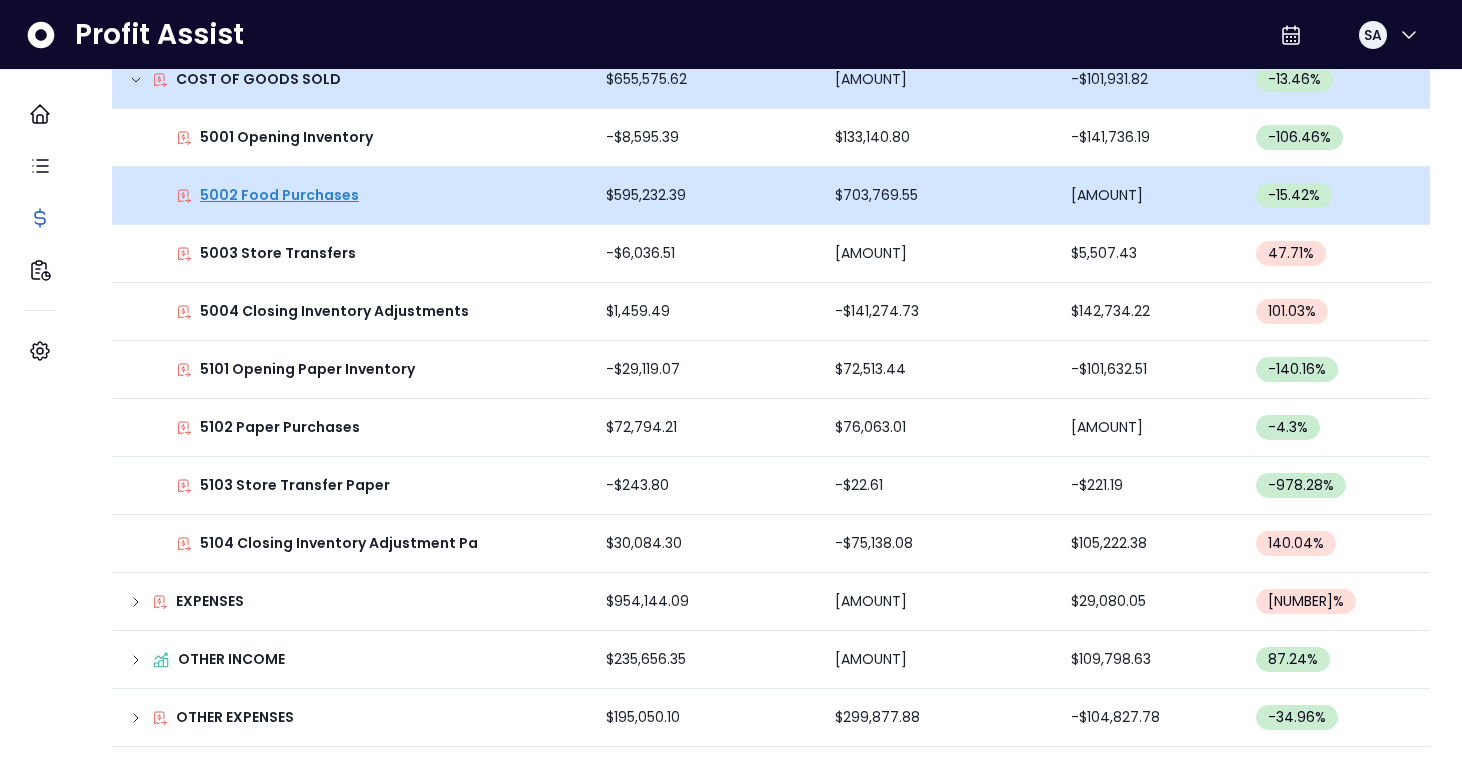 click on "5002 Food Purchases" at bounding box center [279, 195] 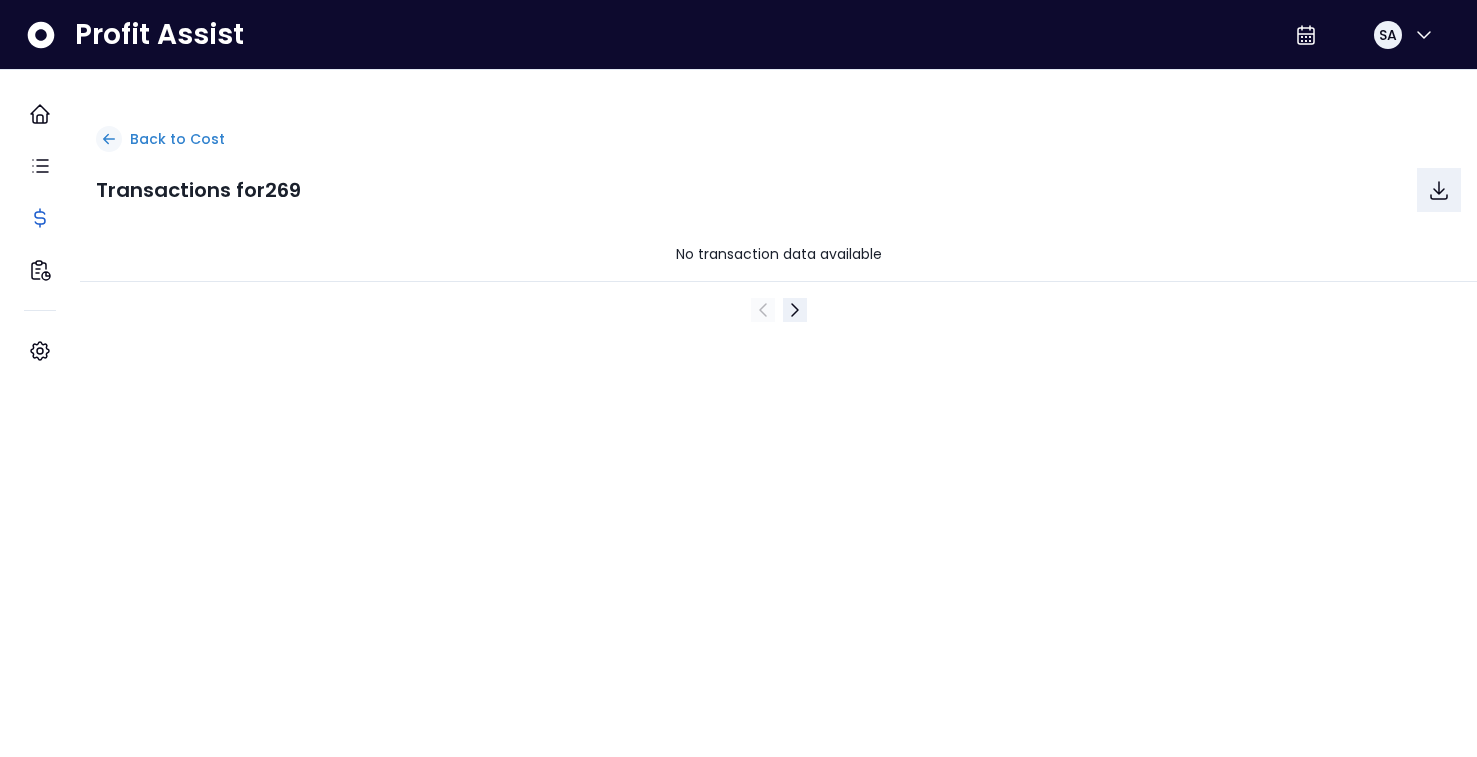 click 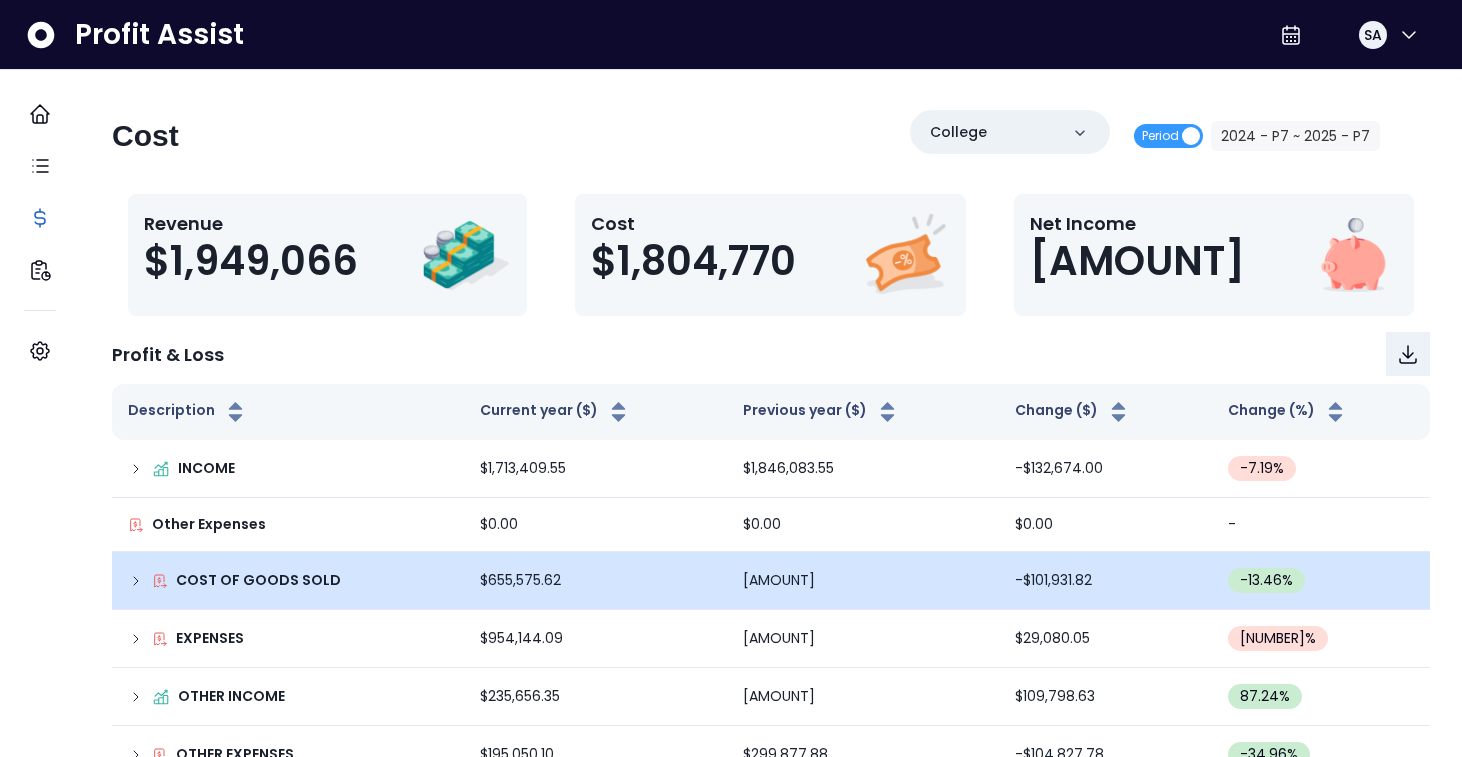 click 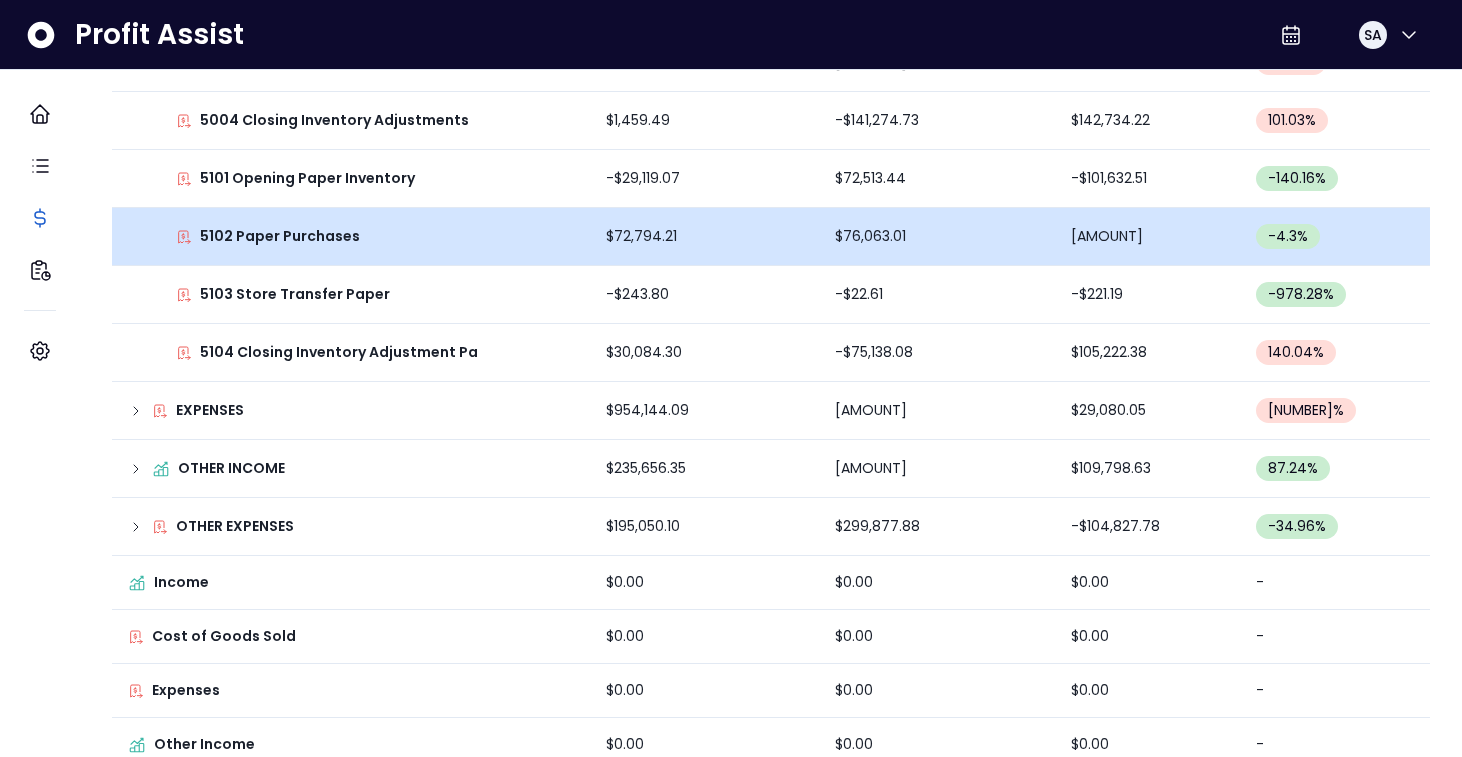 scroll, scrollTop: 727, scrollLeft: 0, axis: vertical 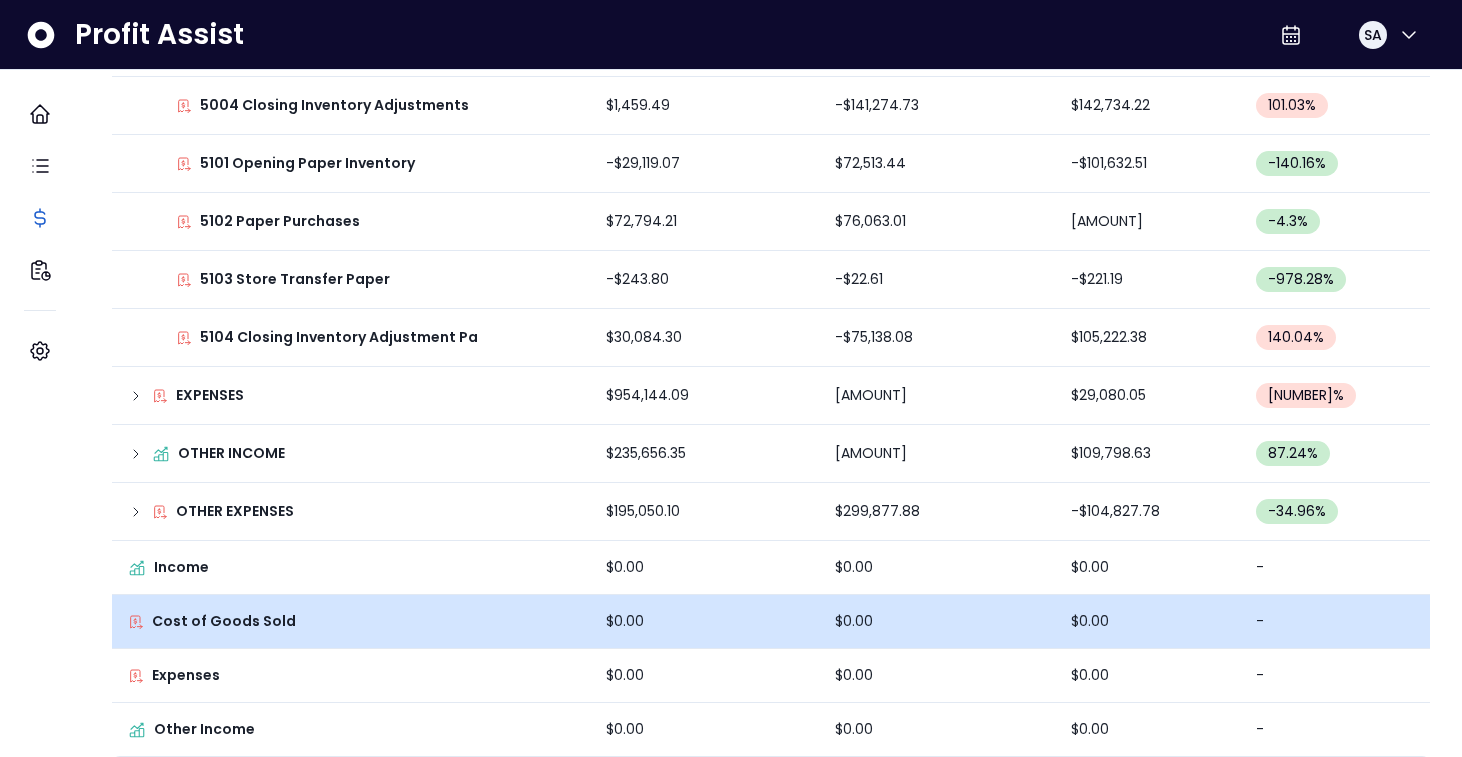 click 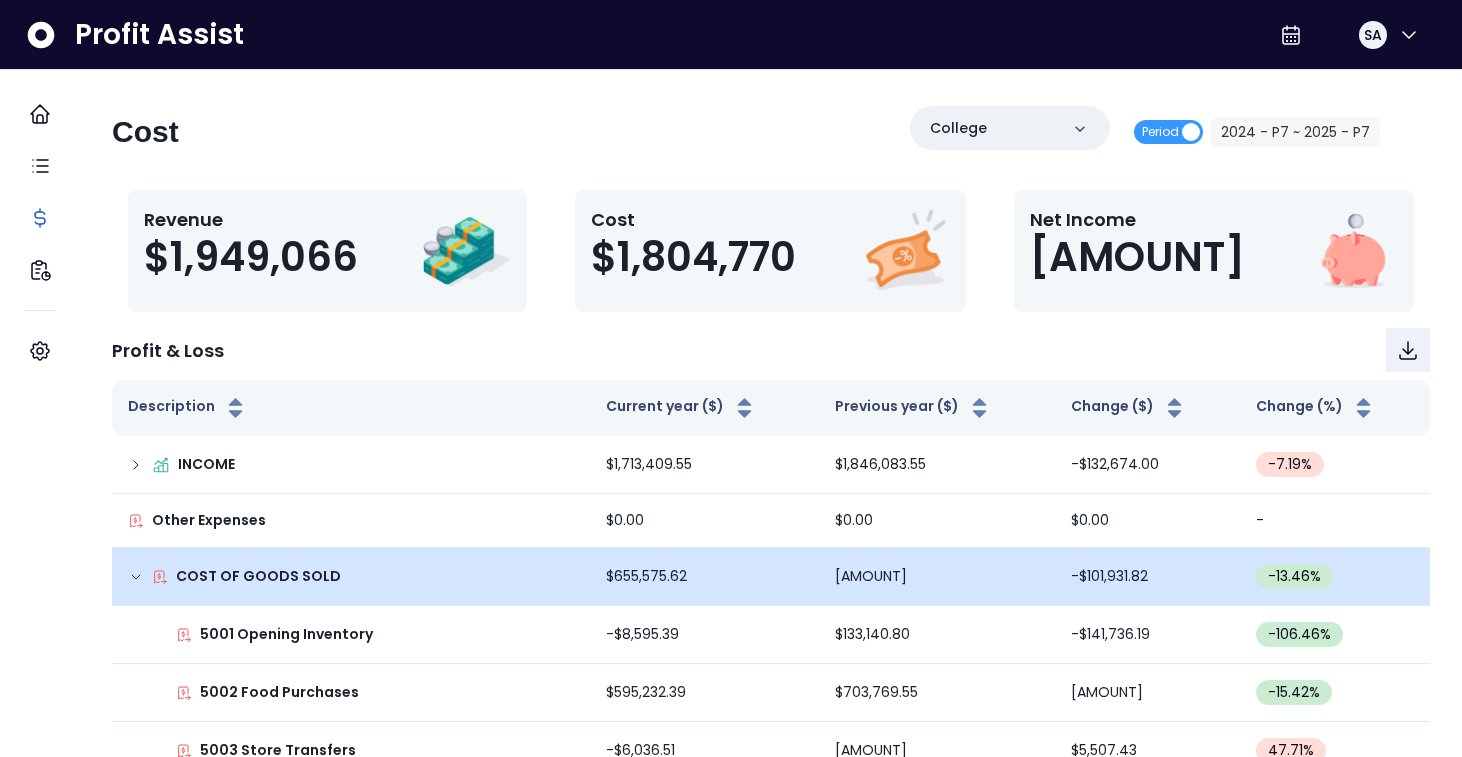 scroll, scrollTop: 0, scrollLeft: 0, axis: both 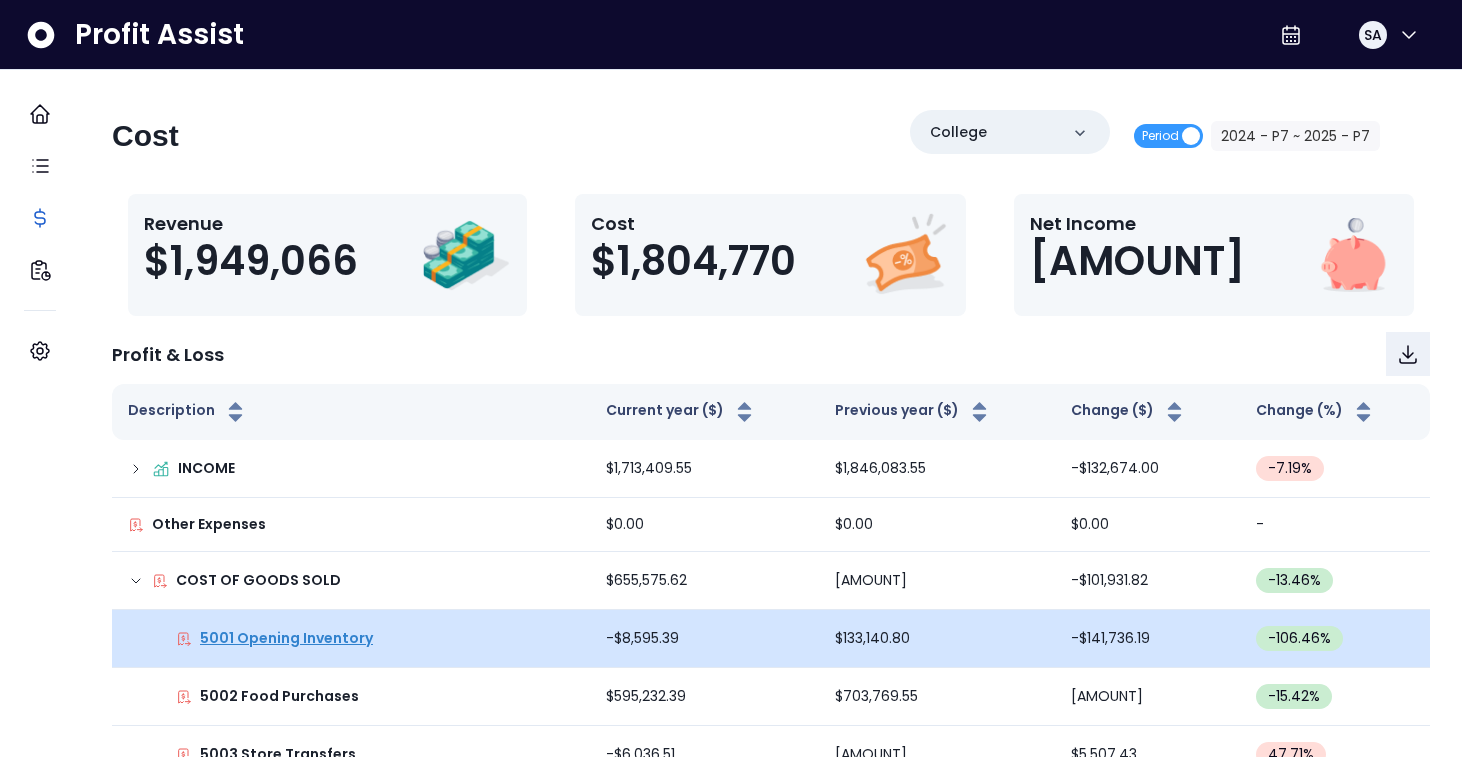 click on "5001 Opening Inventory" at bounding box center [286, 638] 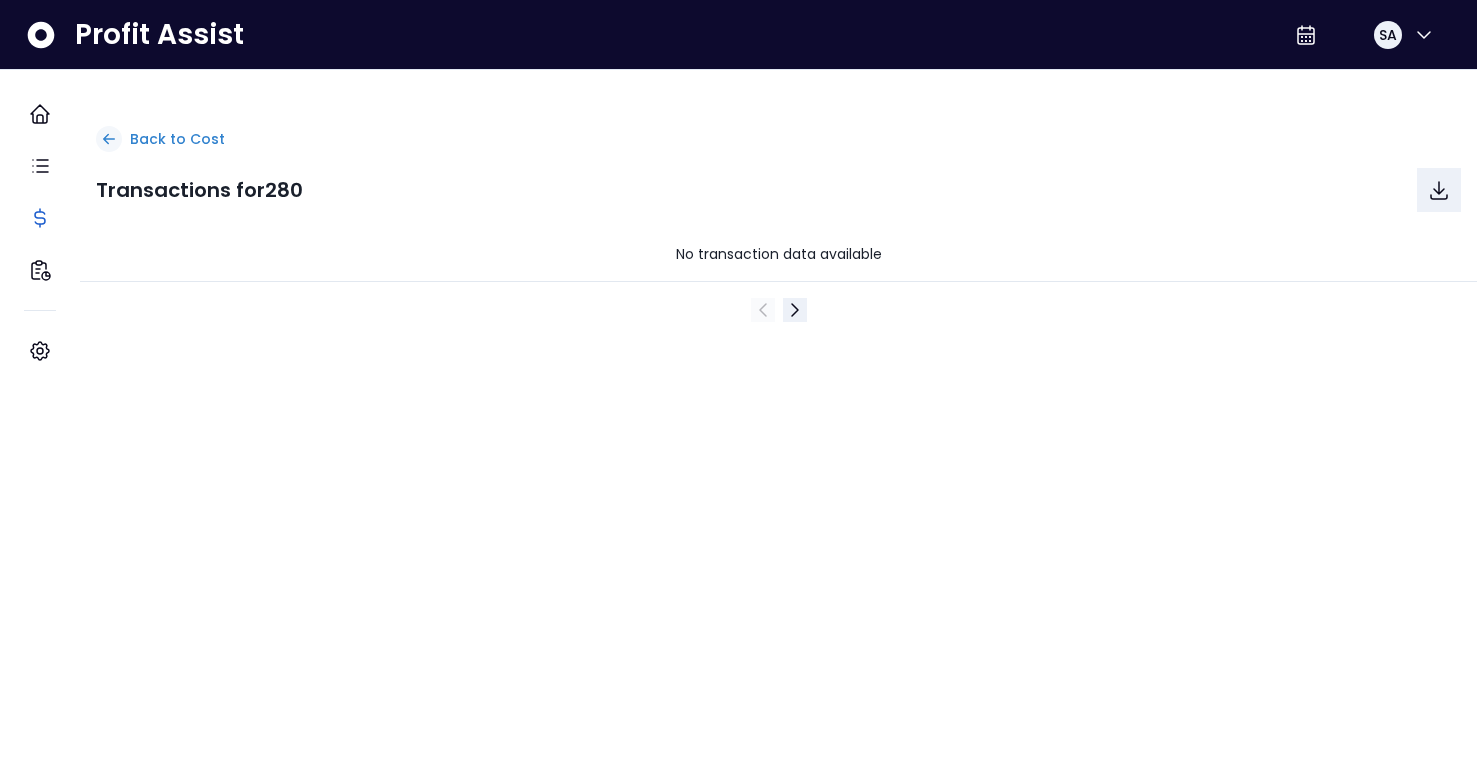 click 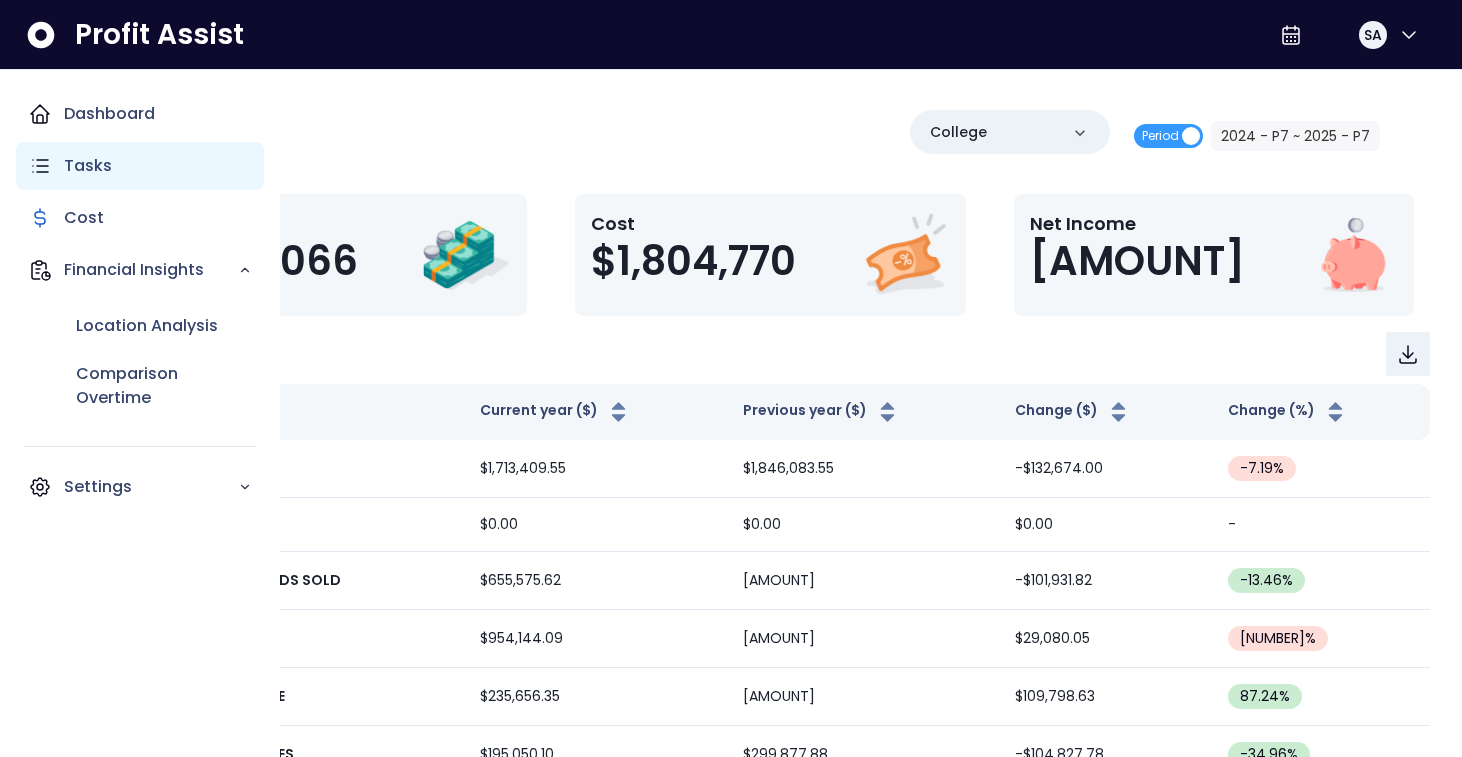click on "Tasks" at bounding box center (88, 166) 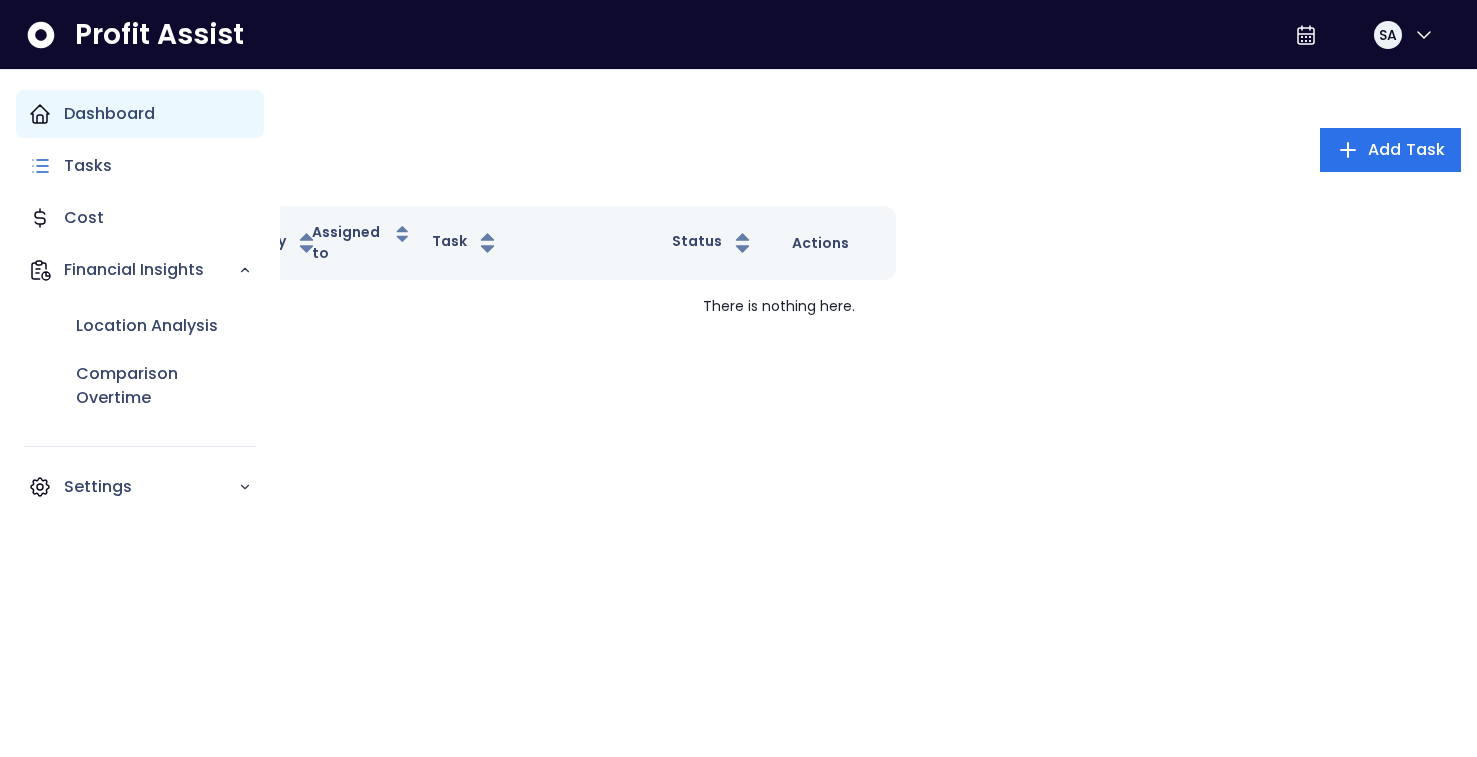 click on "Dashboard" at bounding box center (109, 114) 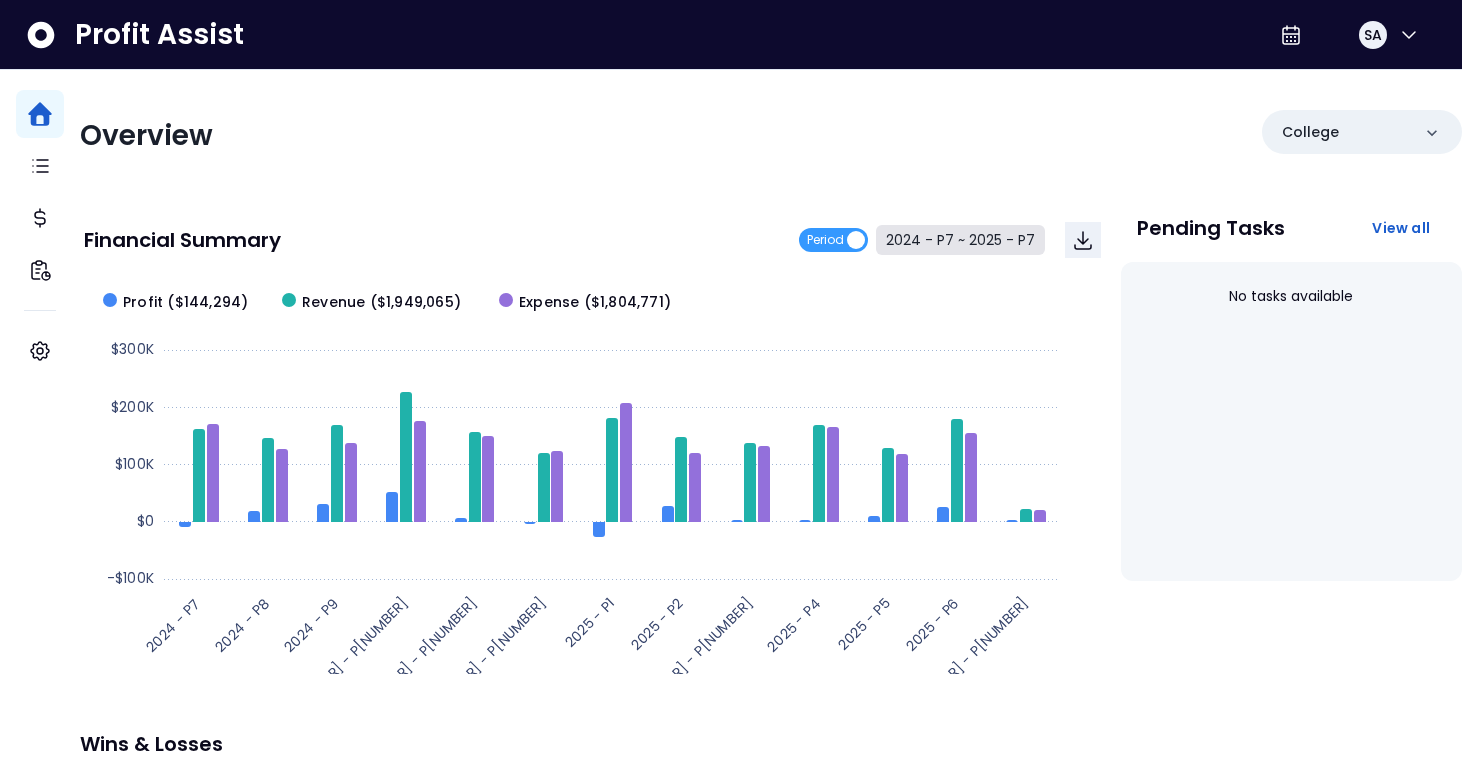 click on "2024 - P7 ~ 2025 - P7" at bounding box center (960, 240) 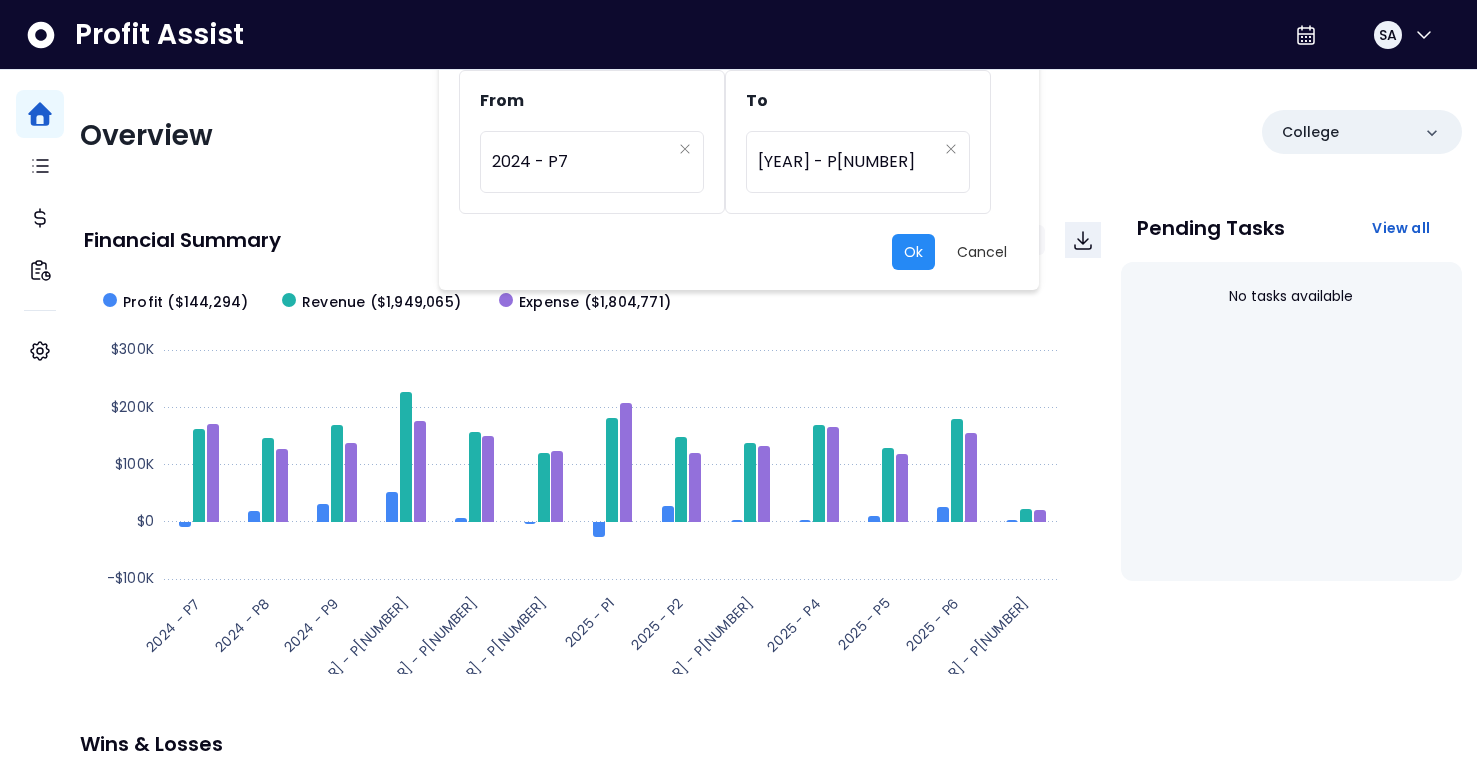 click on "Ok" at bounding box center [913, 252] 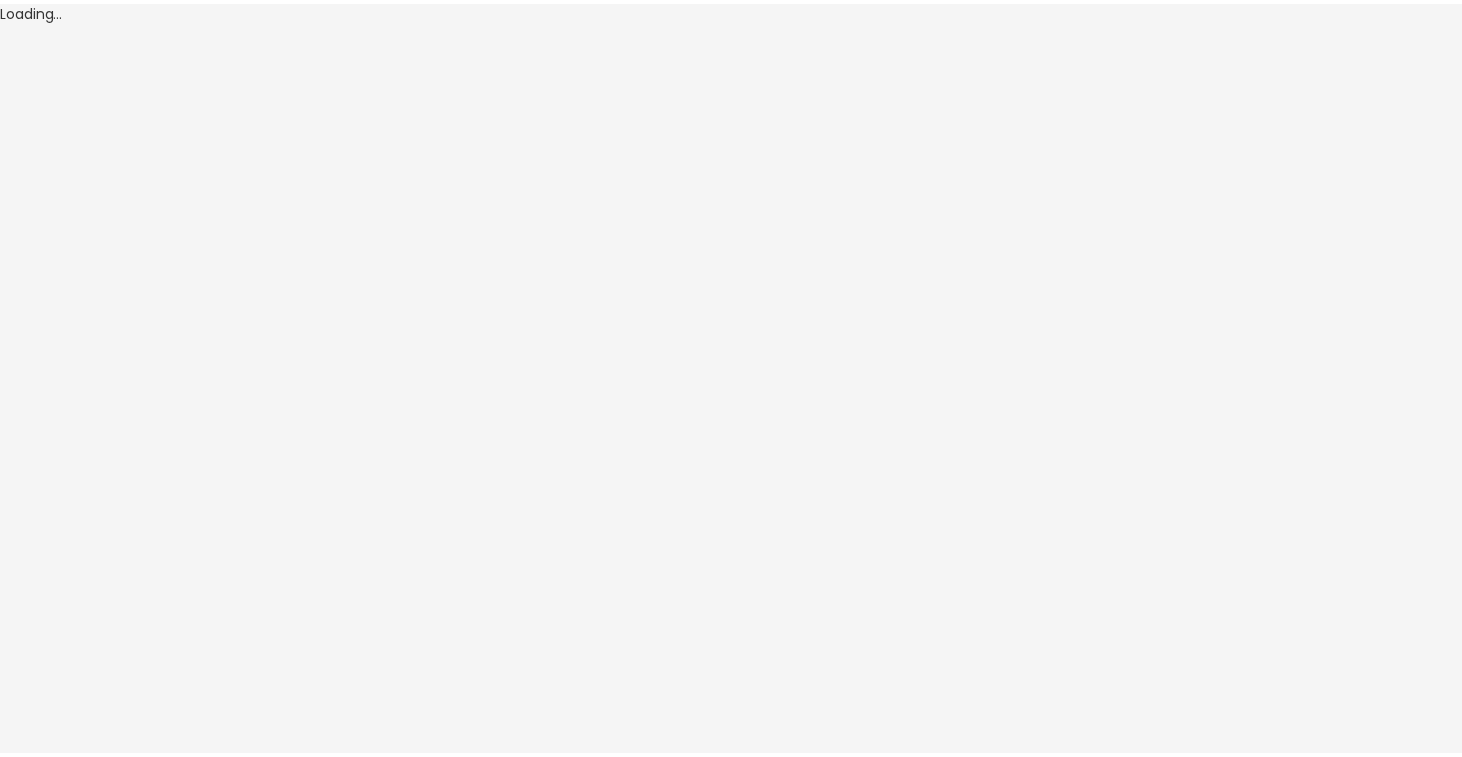 scroll, scrollTop: 0, scrollLeft: 0, axis: both 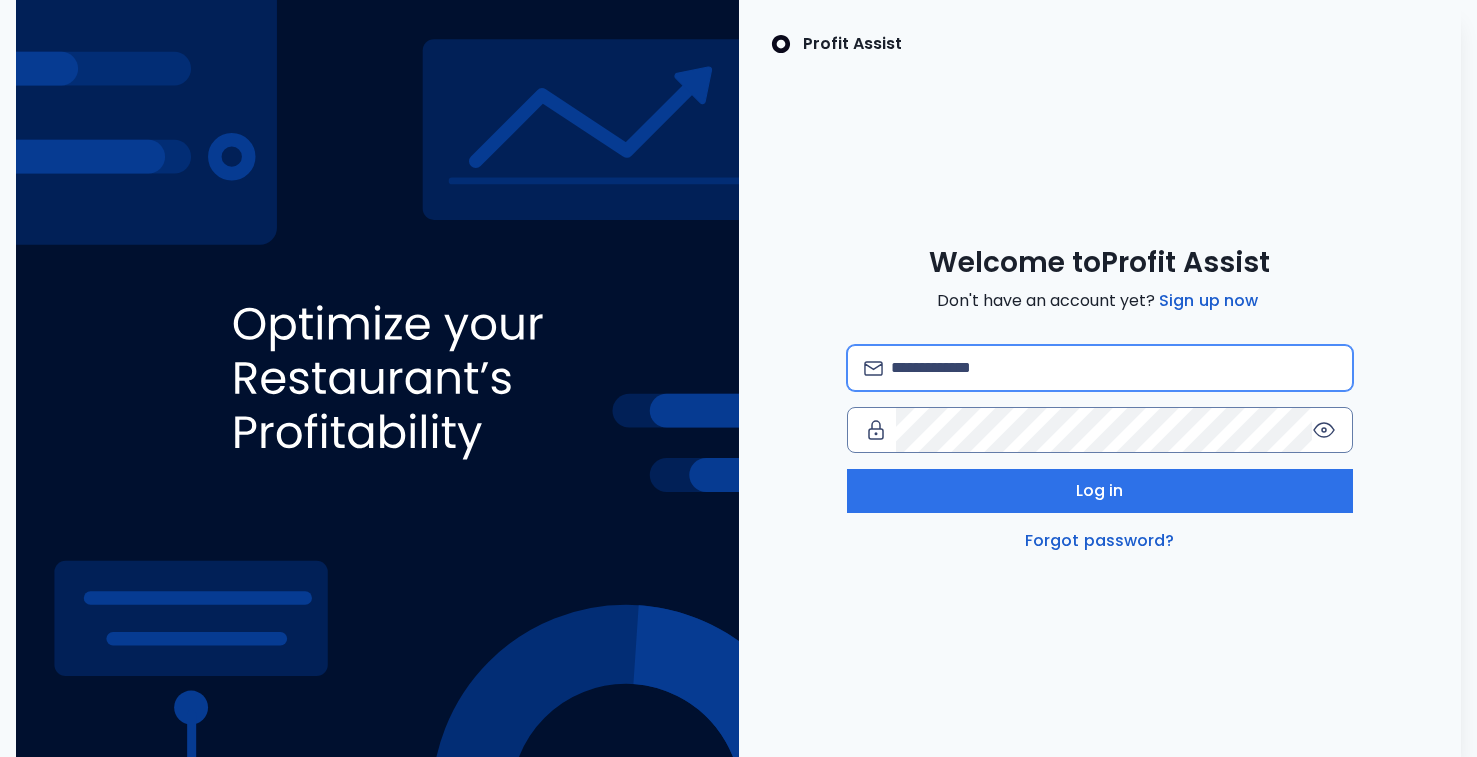 click at bounding box center [1113, 368] 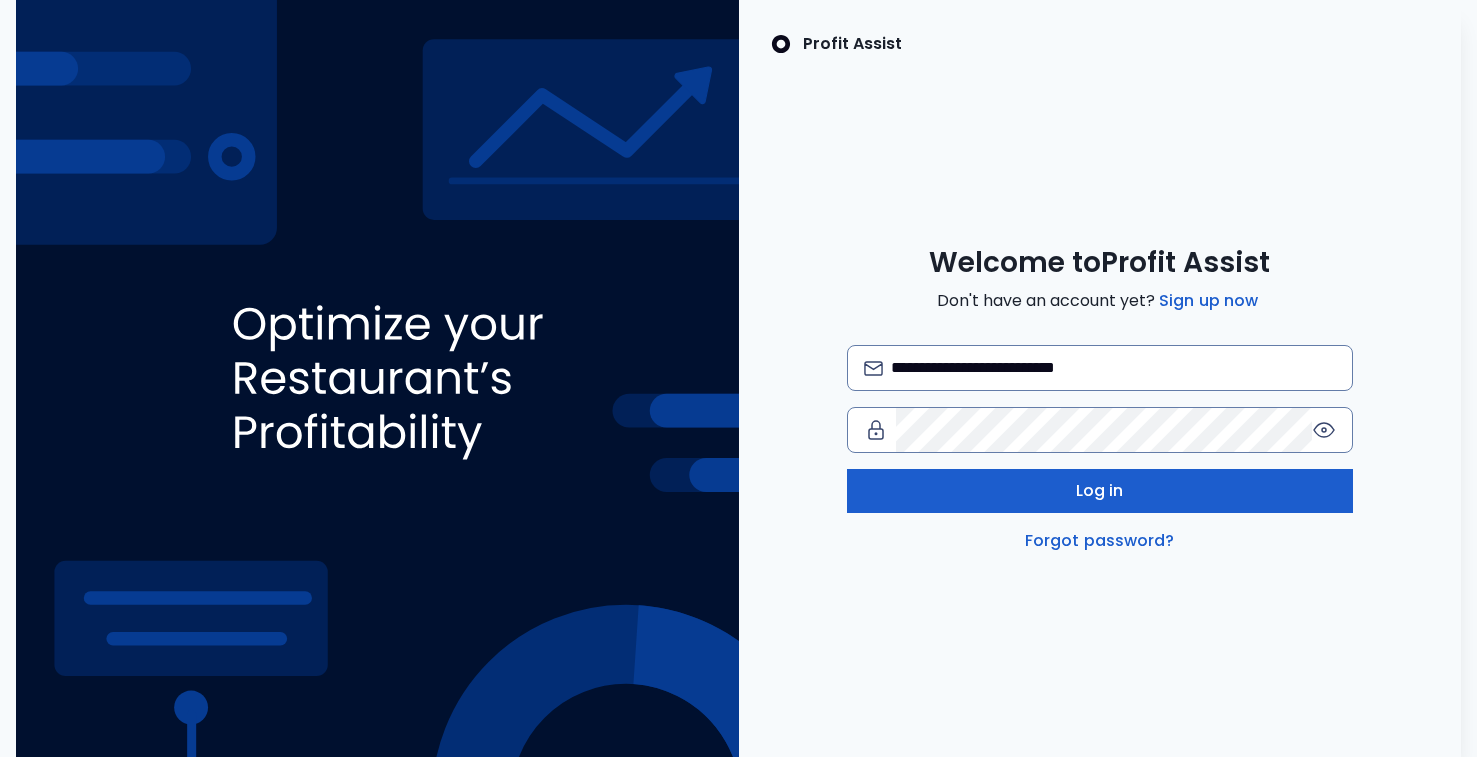 click on "Log in" at bounding box center [1100, 491] 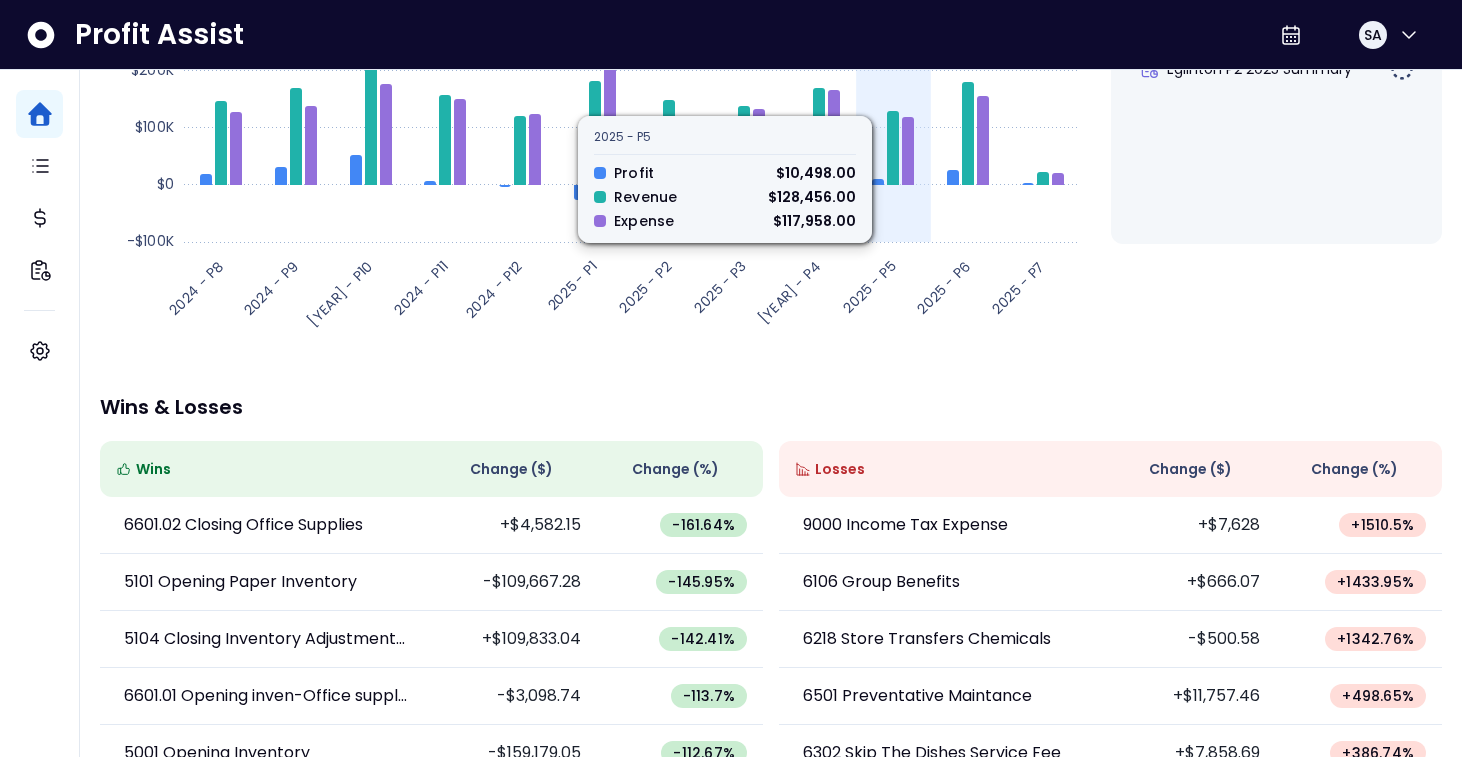 scroll, scrollTop: 123, scrollLeft: 0, axis: vertical 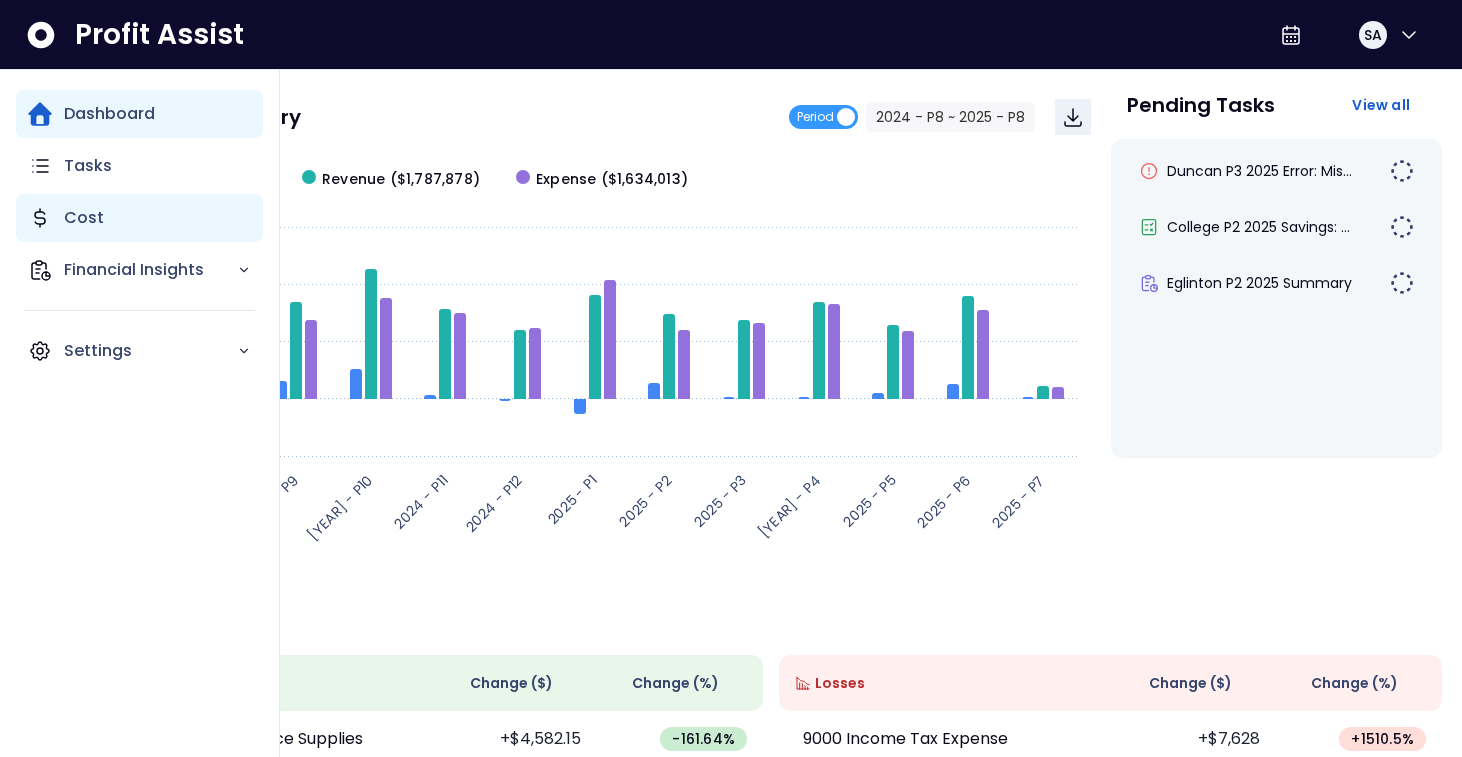 click on "Cost" at bounding box center [84, 218] 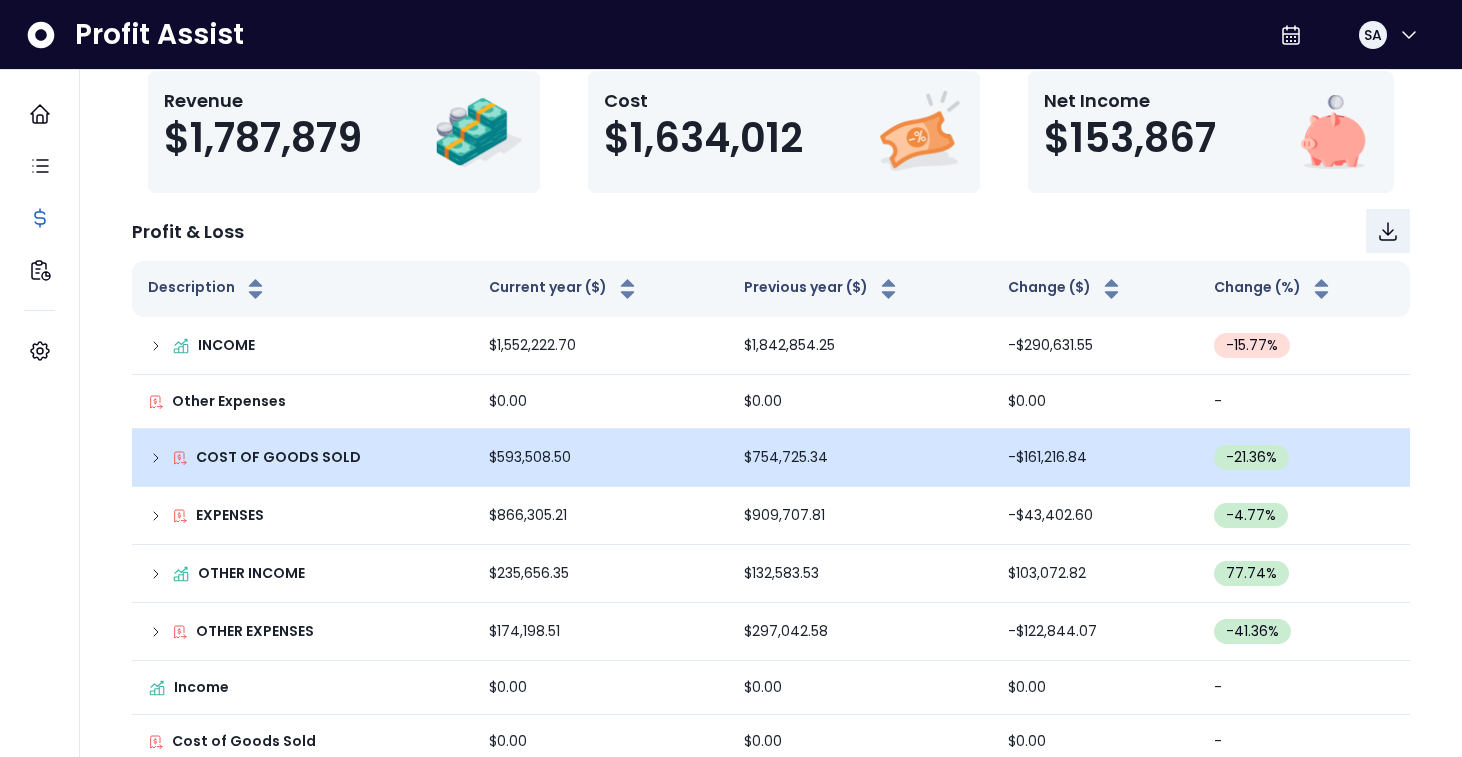 click 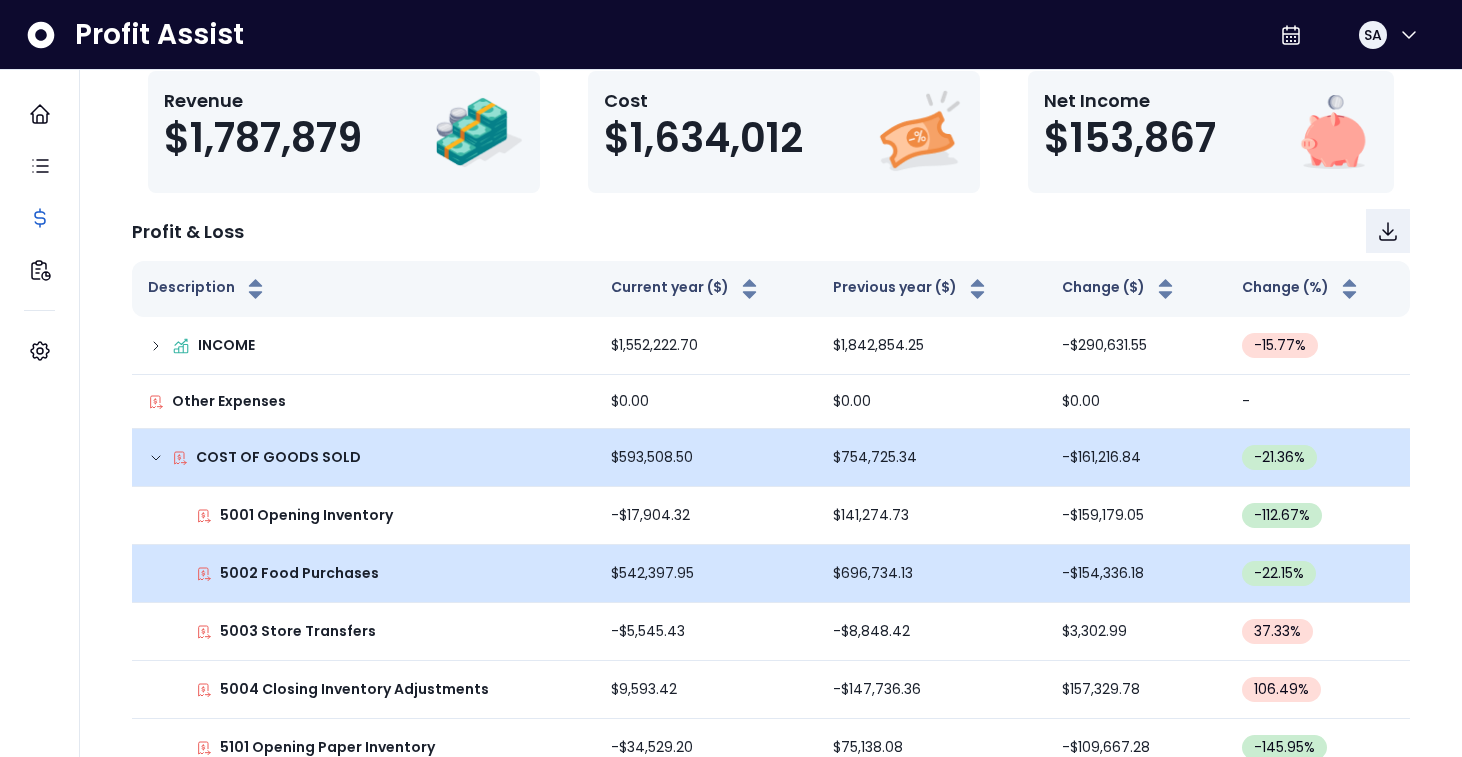 click 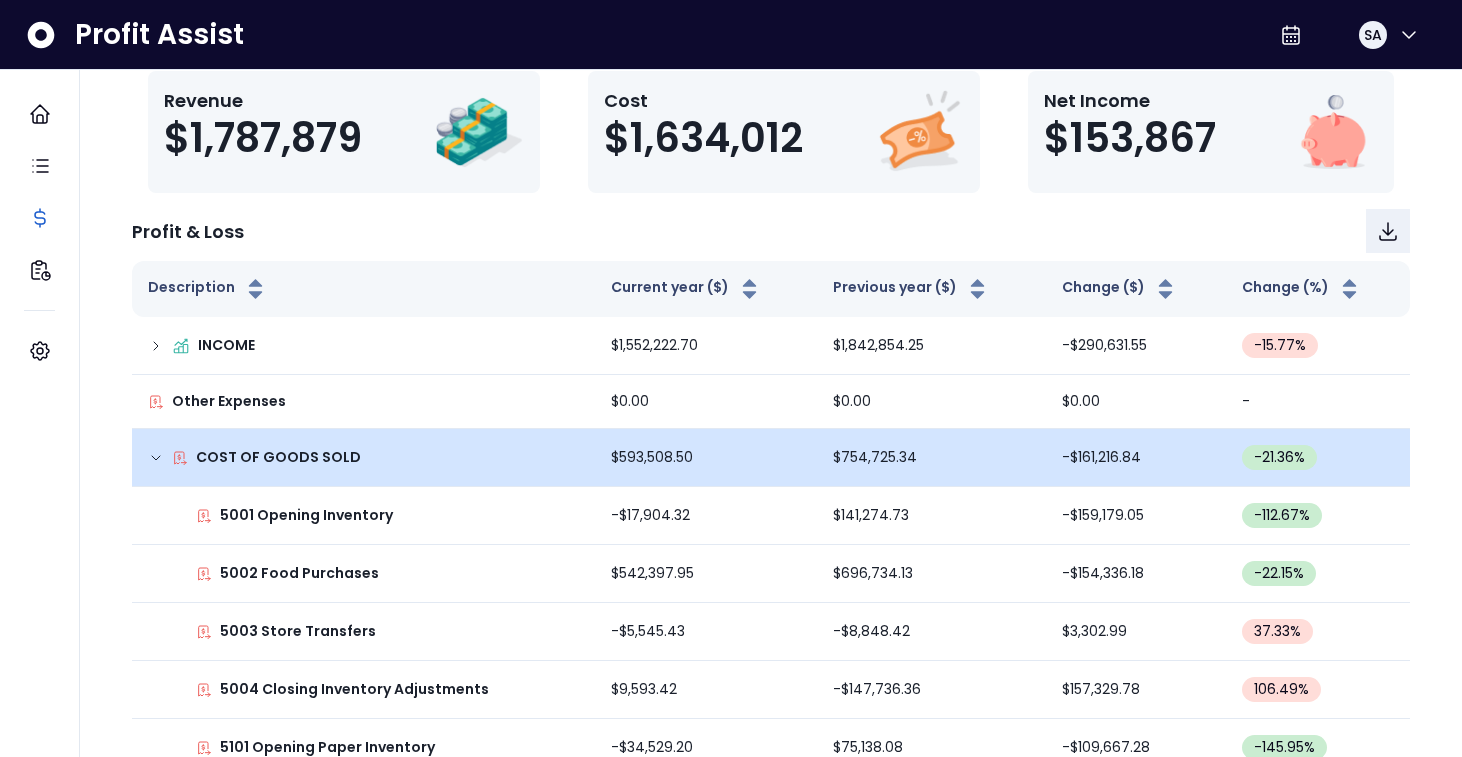 click on "5002 Food Purchases" at bounding box center [299, 573] 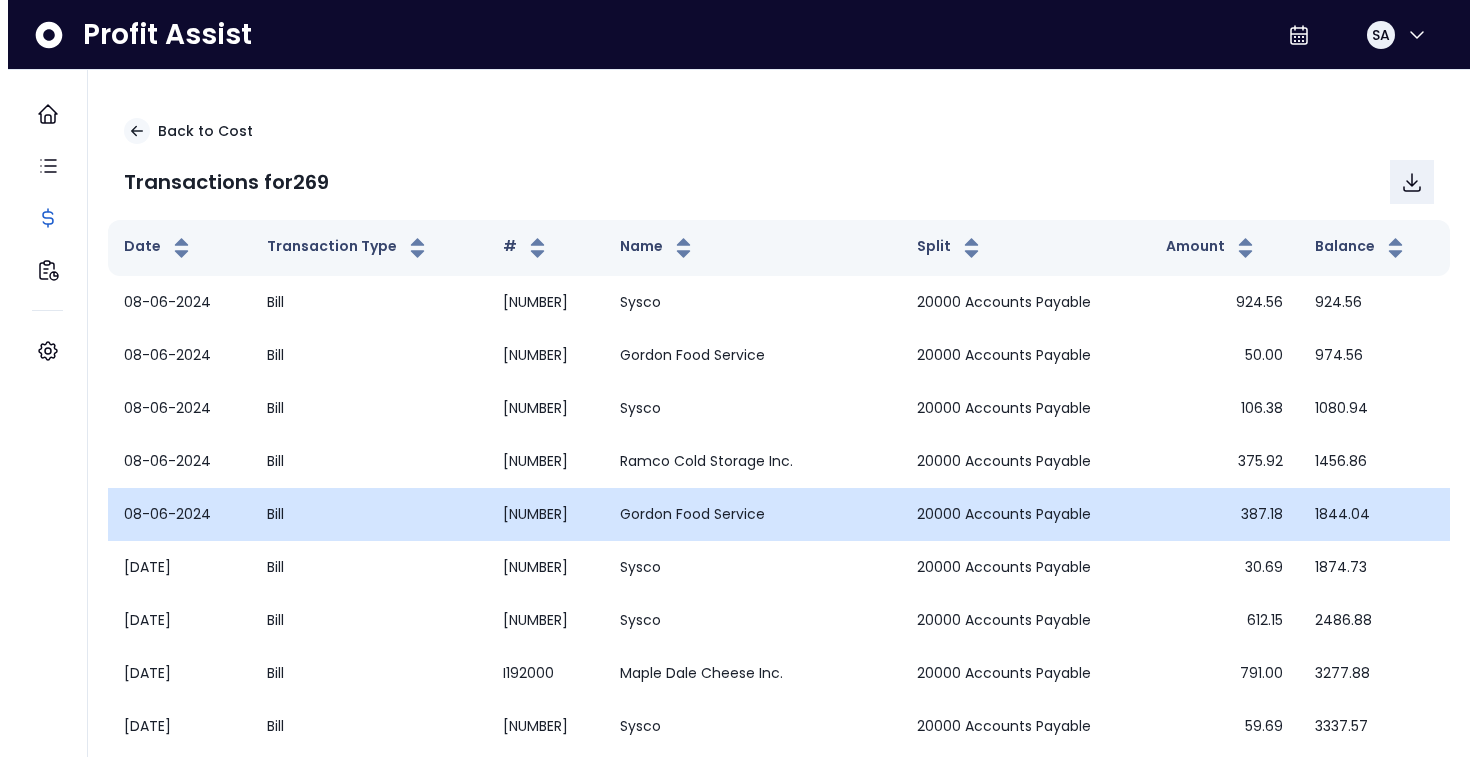 scroll, scrollTop: 0, scrollLeft: 0, axis: both 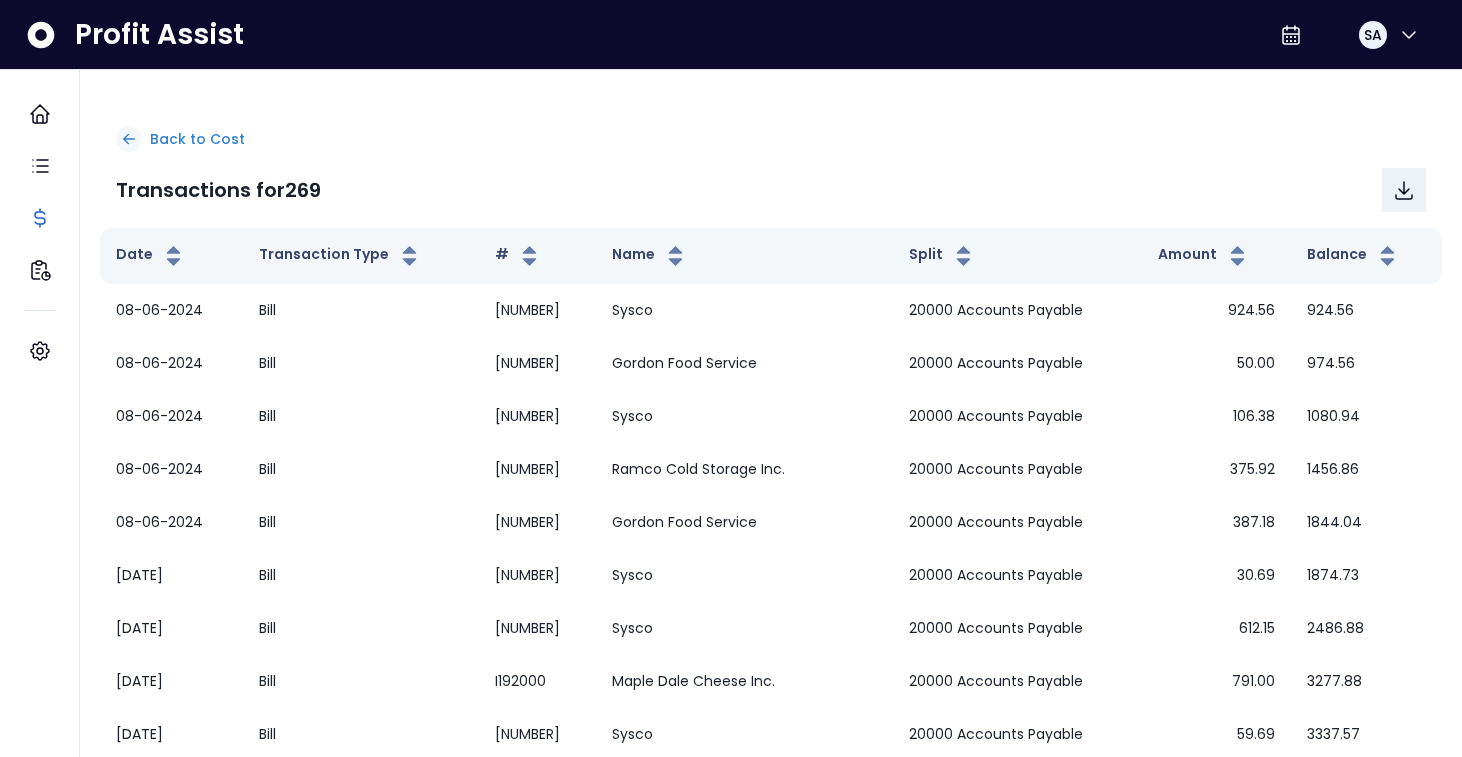 click 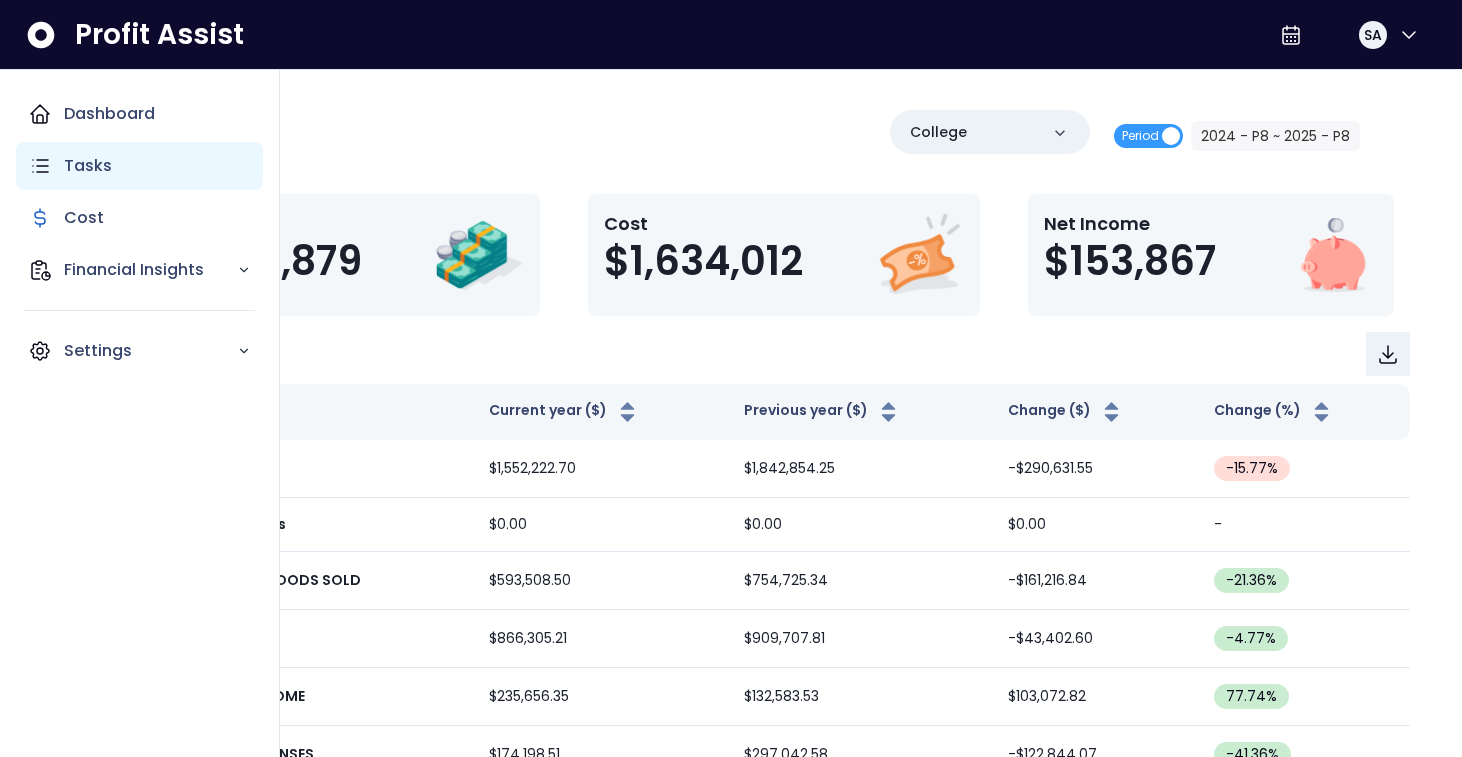 click on "Tasks" at bounding box center (88, 166) 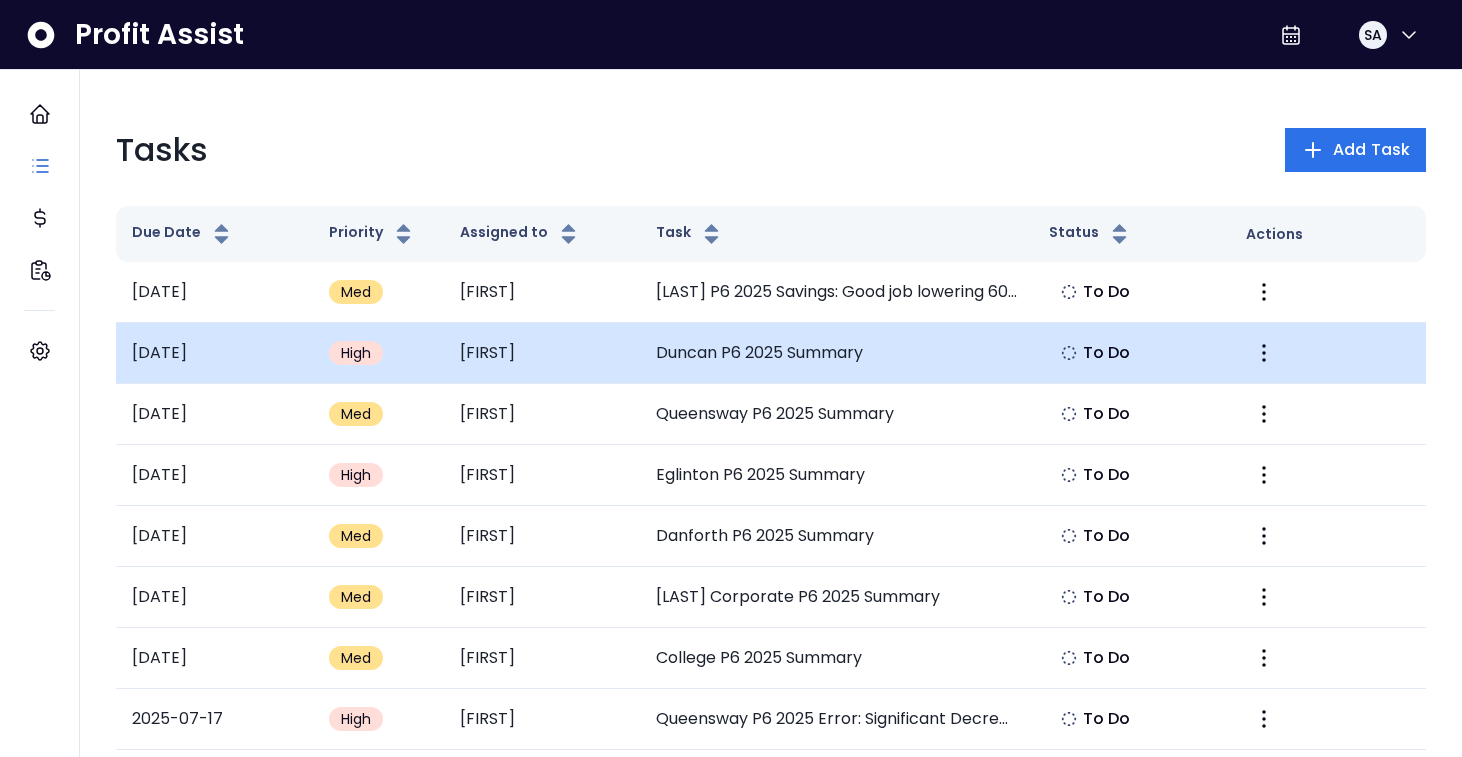 click on "High" at bounding box center [356, 353] 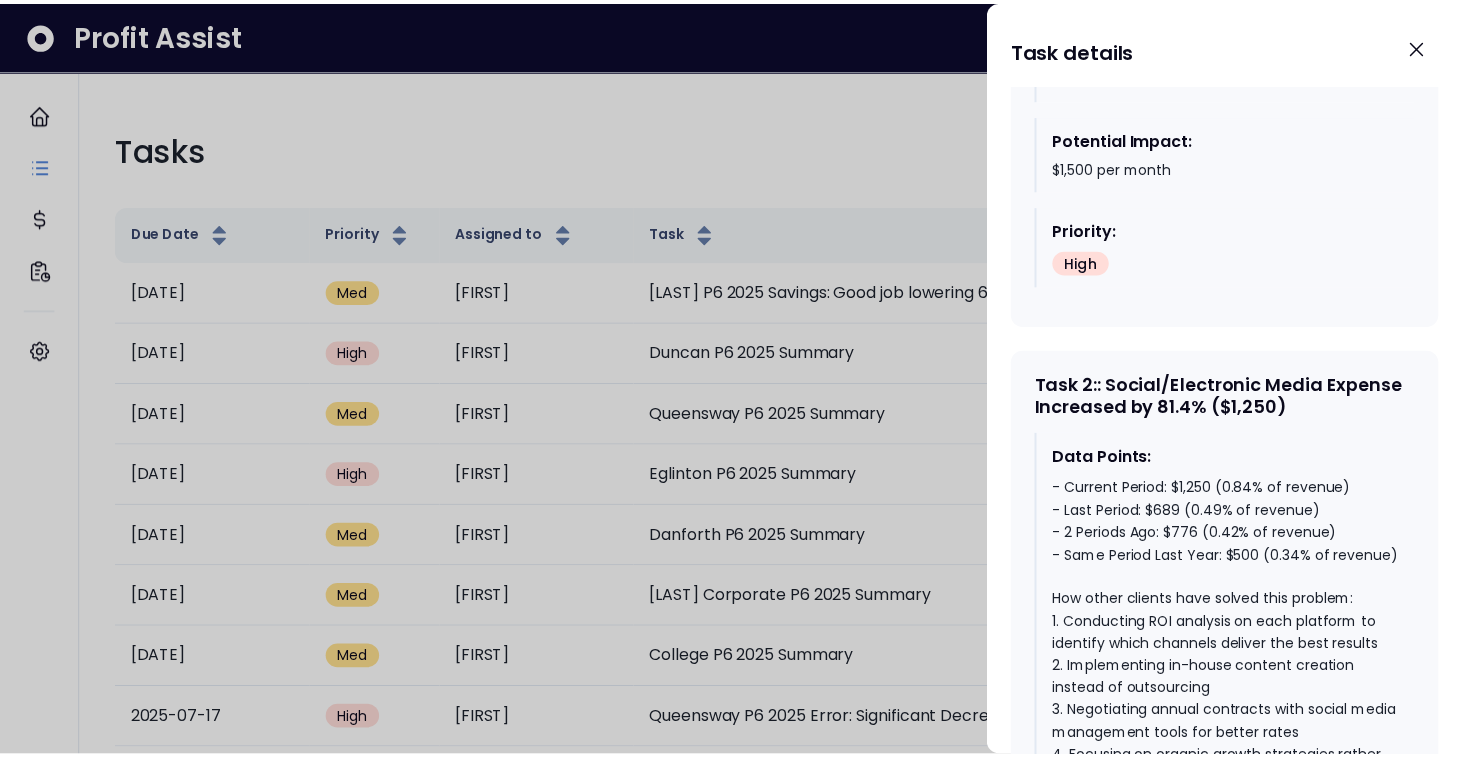 scroll, scrollTop: 1751, scrollLeft: 0, axis: vertical 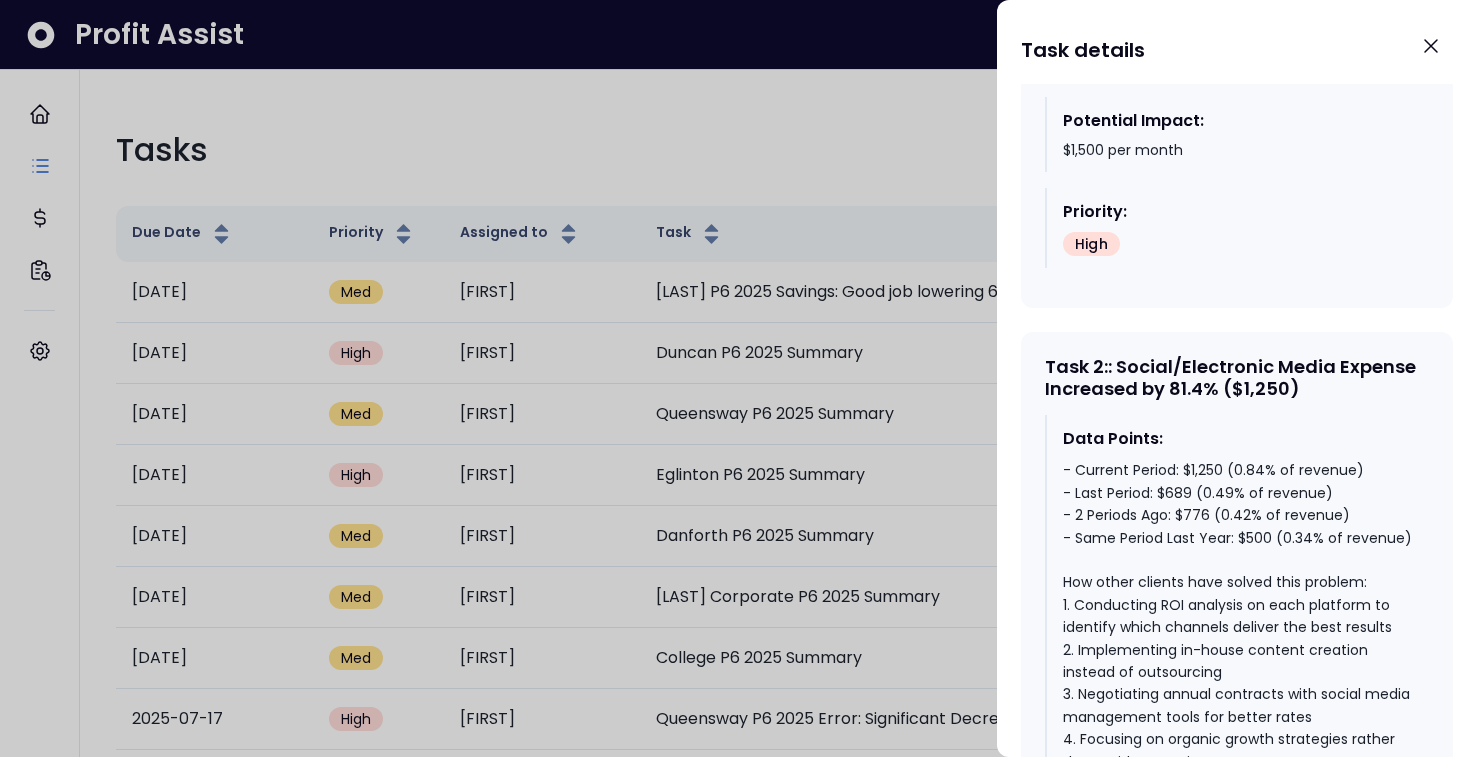 drag, startPoint x: 1435, startPoint y: 43, endPoint x: 1292, endPoint y: 74, distance: 146.32156 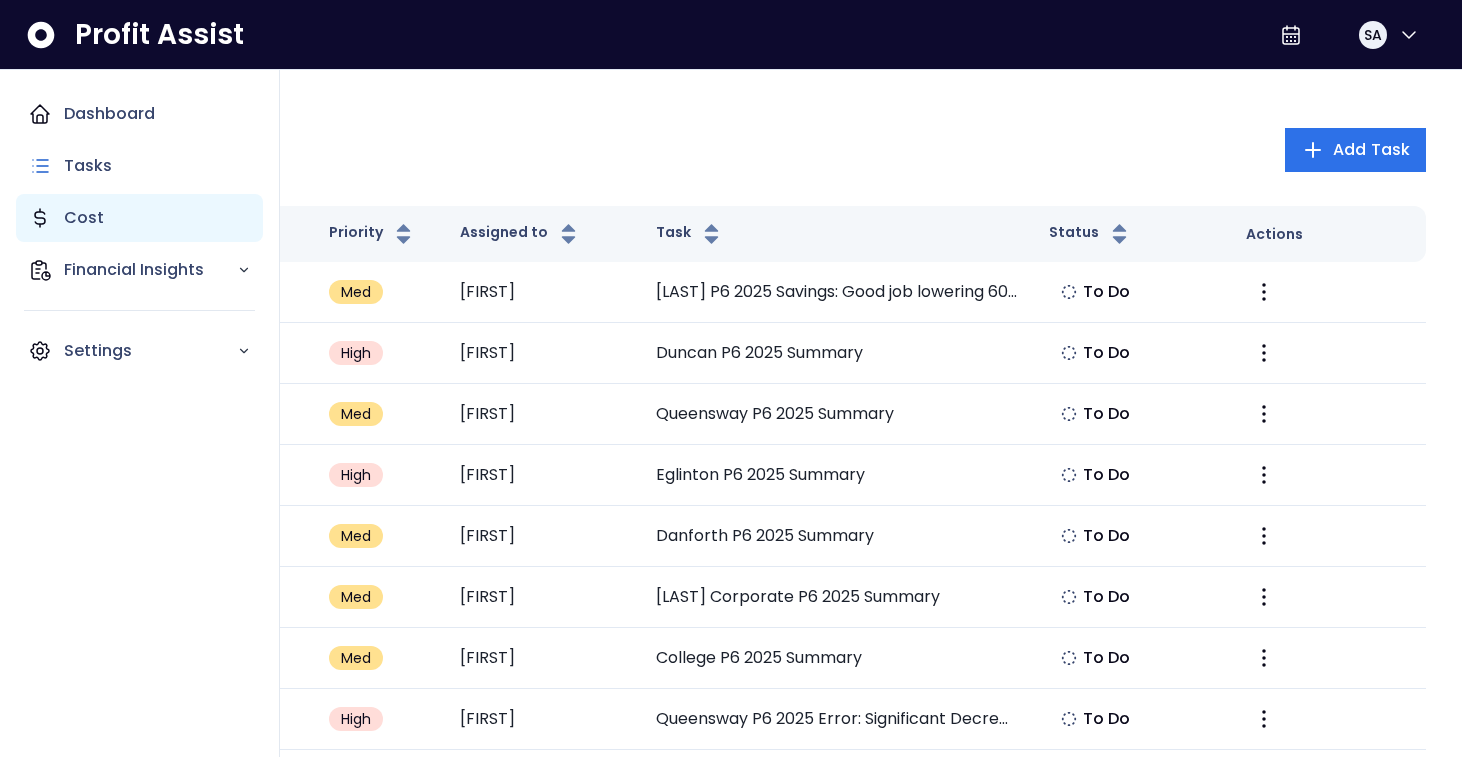 click on "Cost" at bounding box center [84, 218] 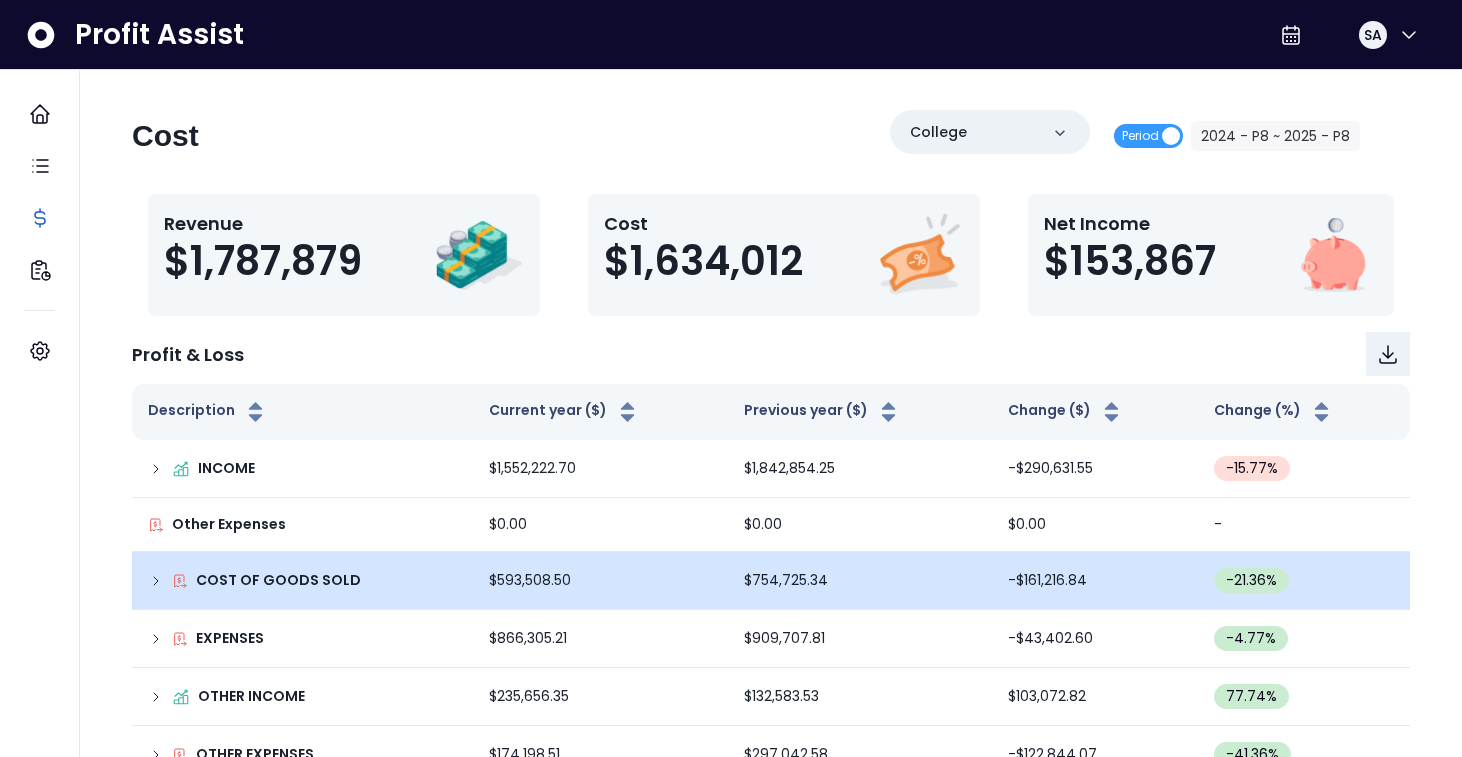 click on "COST OF GOODS SOLD" at bounding box center (278, 580) 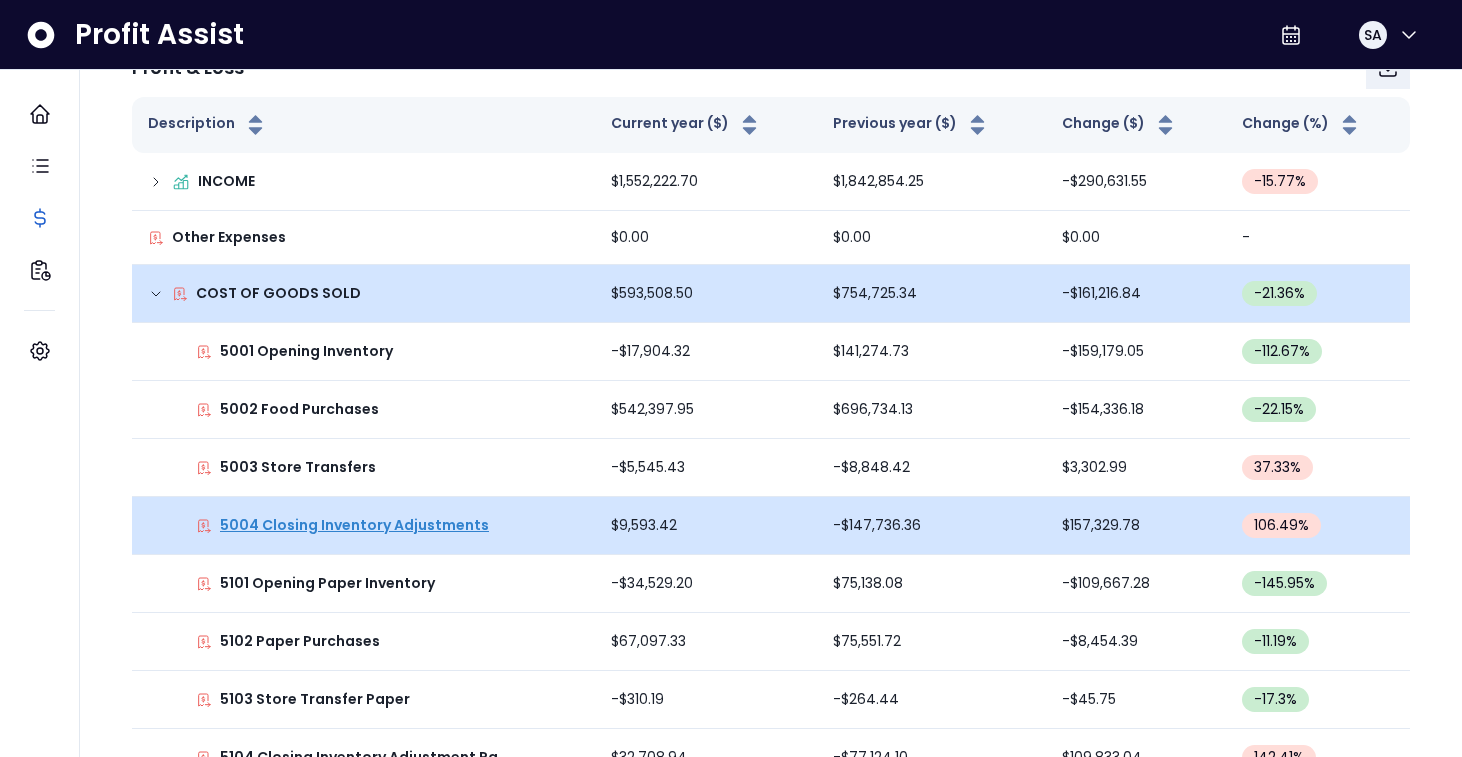scroll, scrollTop: 318, scrollLeft: 0, axis: vertical 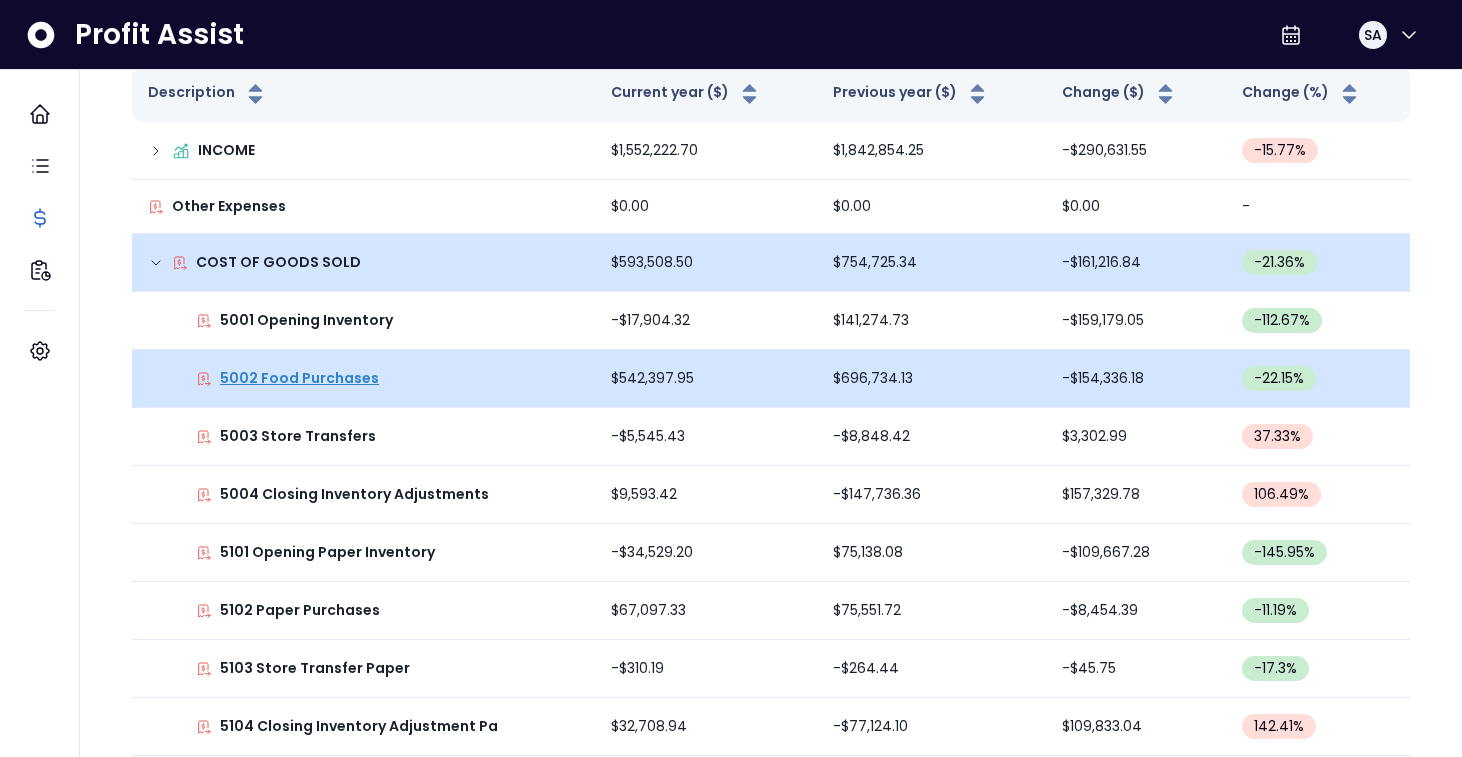 click on "5002 Food Purchases" at bounding box center [299, 378] 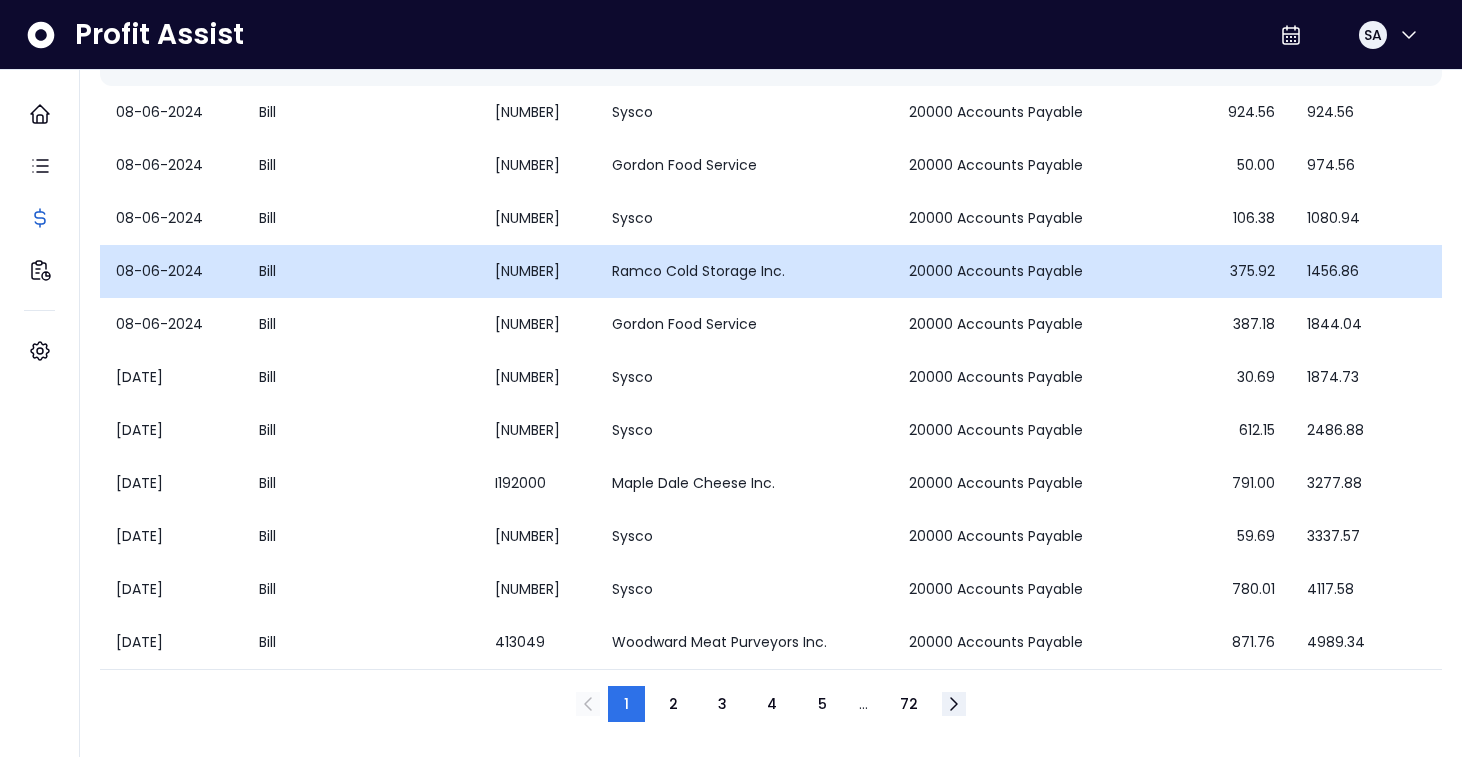 scroll, scrollTop: 199, scrollLeft: 0, axis: vertical 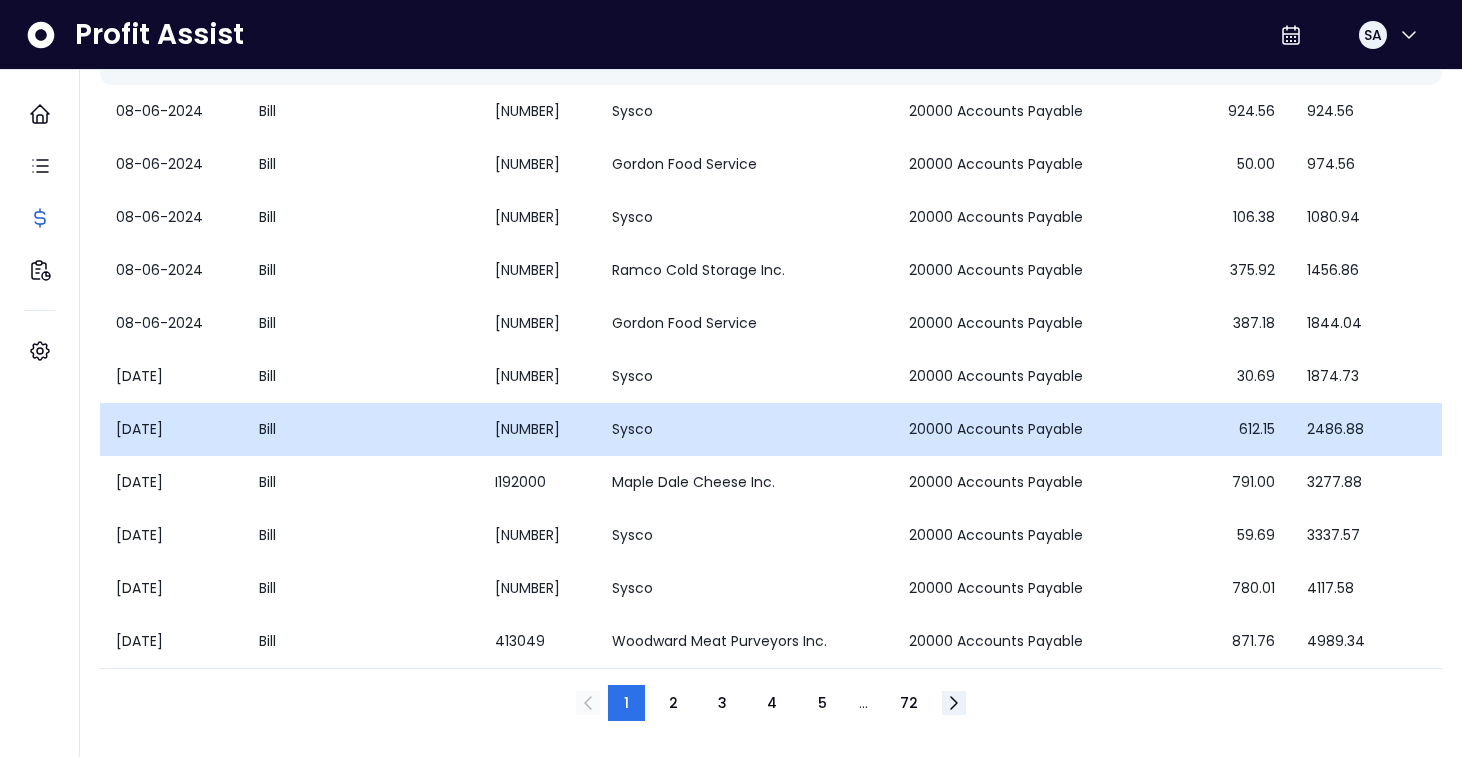 click on "Sysco" at bounding box center [745, 429] 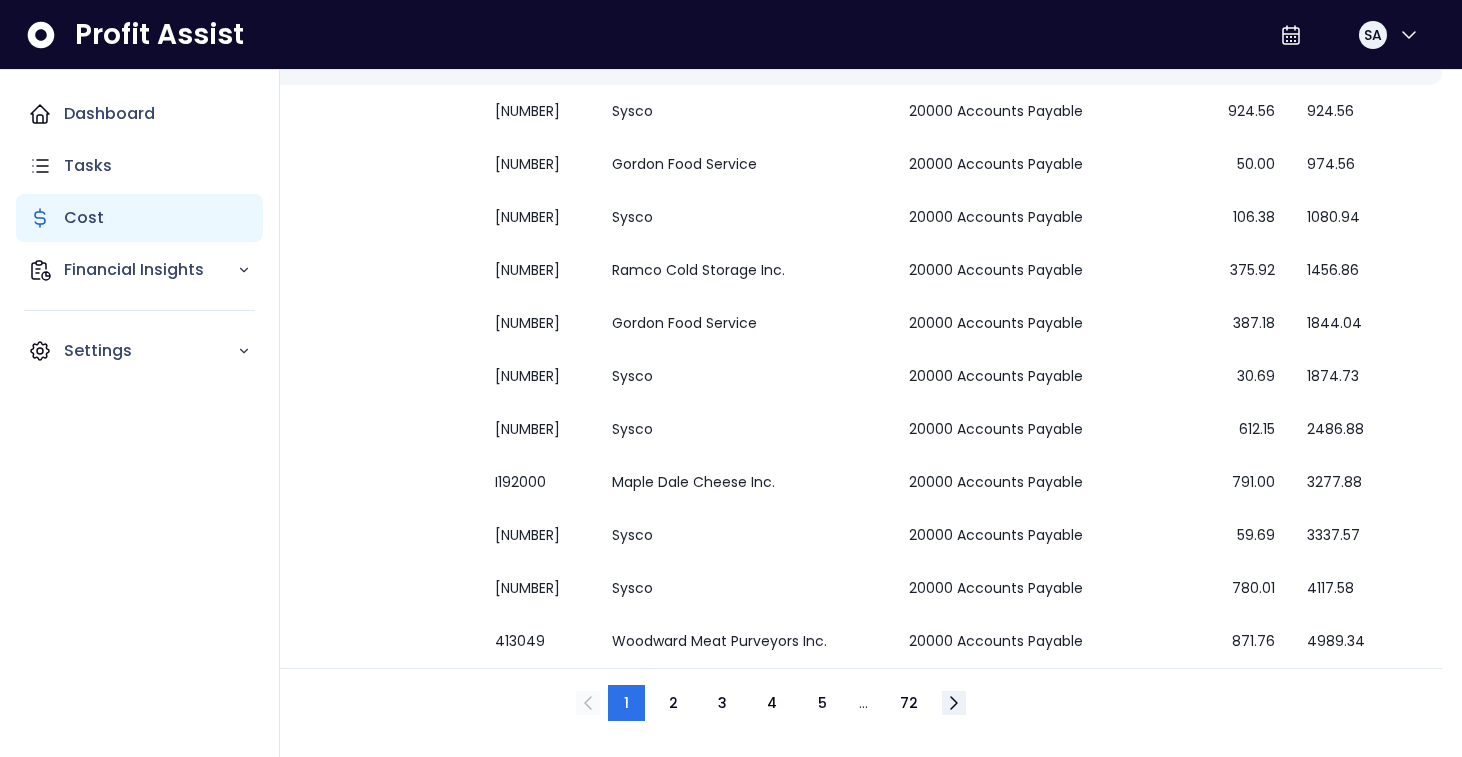 click on "Cost" at bounding box center (84, 218) 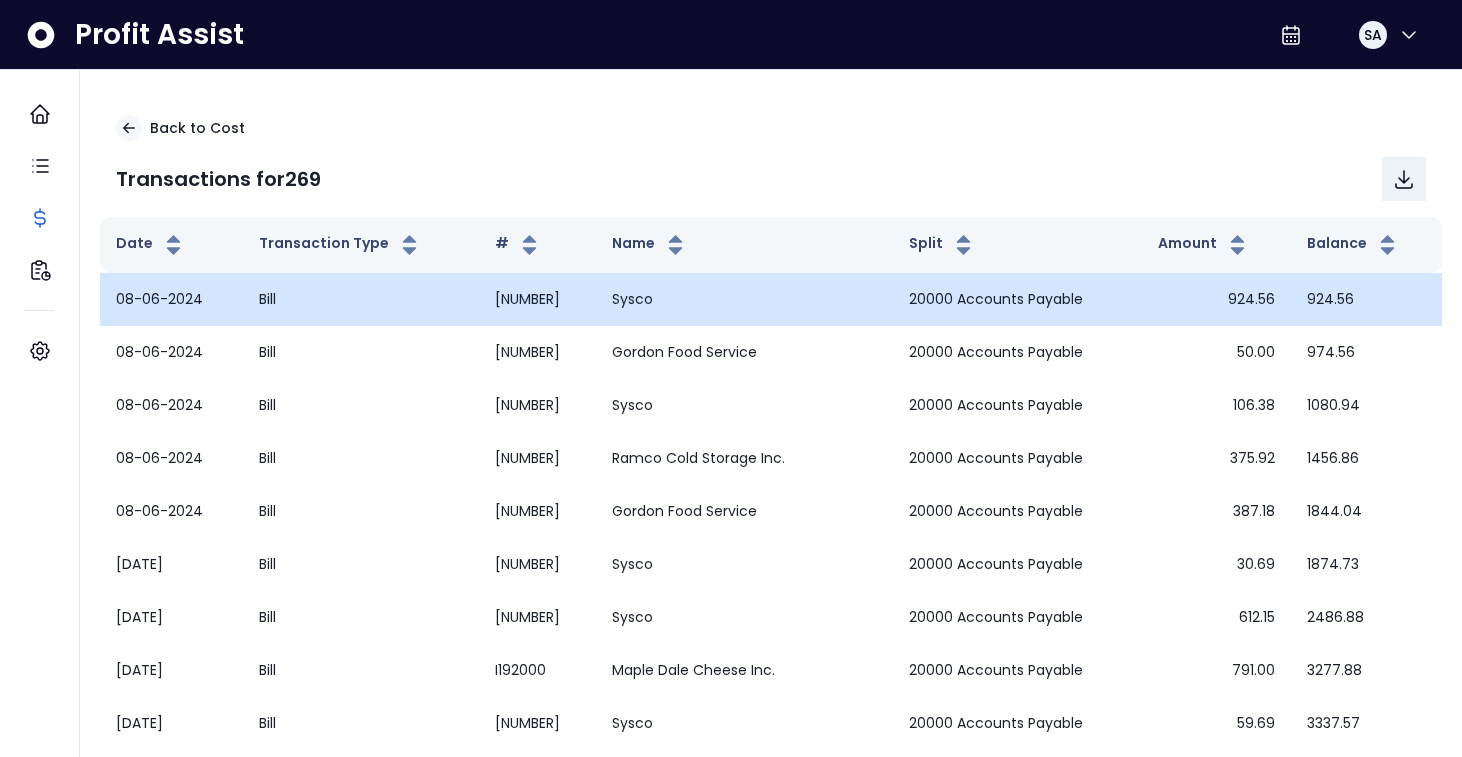 scroll, scrollTop: 0, scrollLeft: 0, axis: both 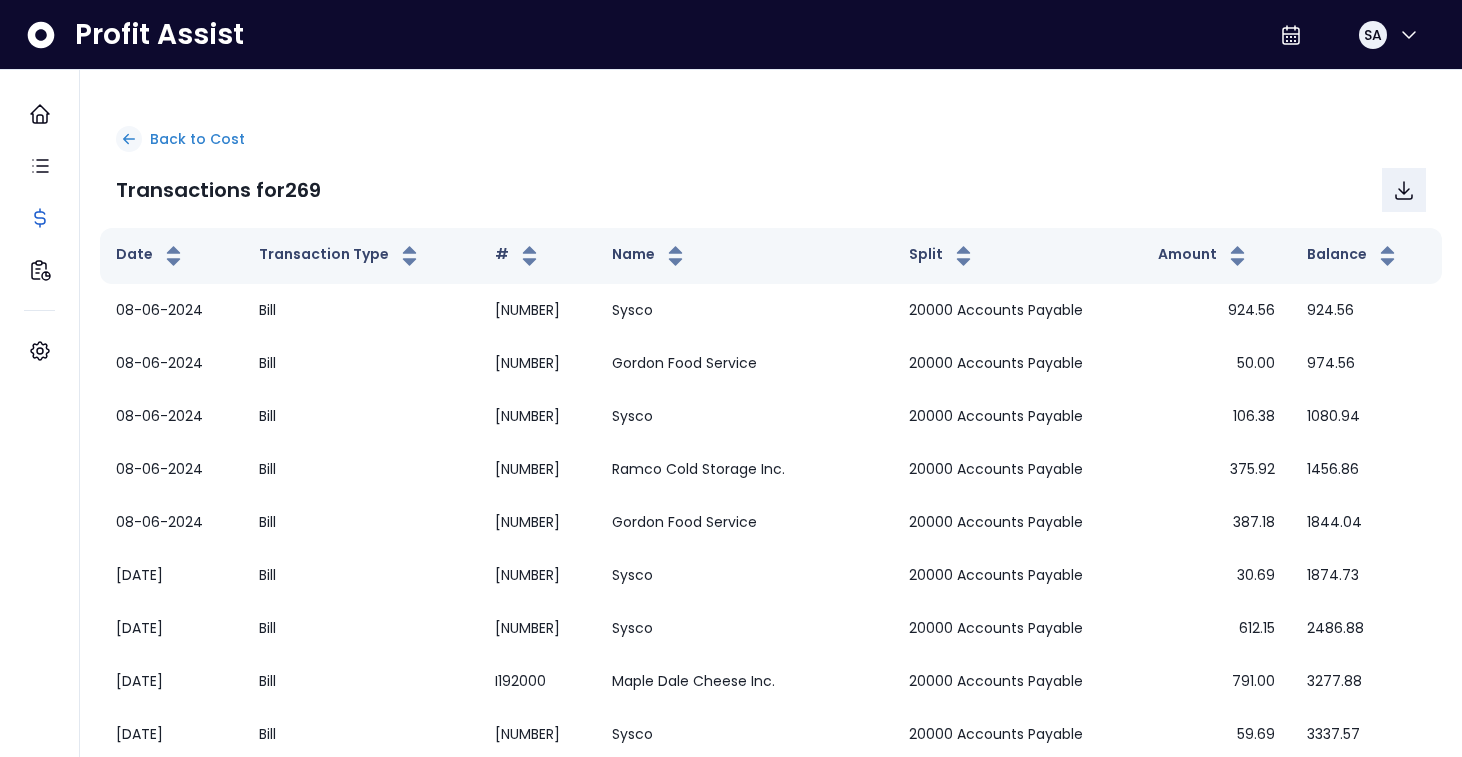 click 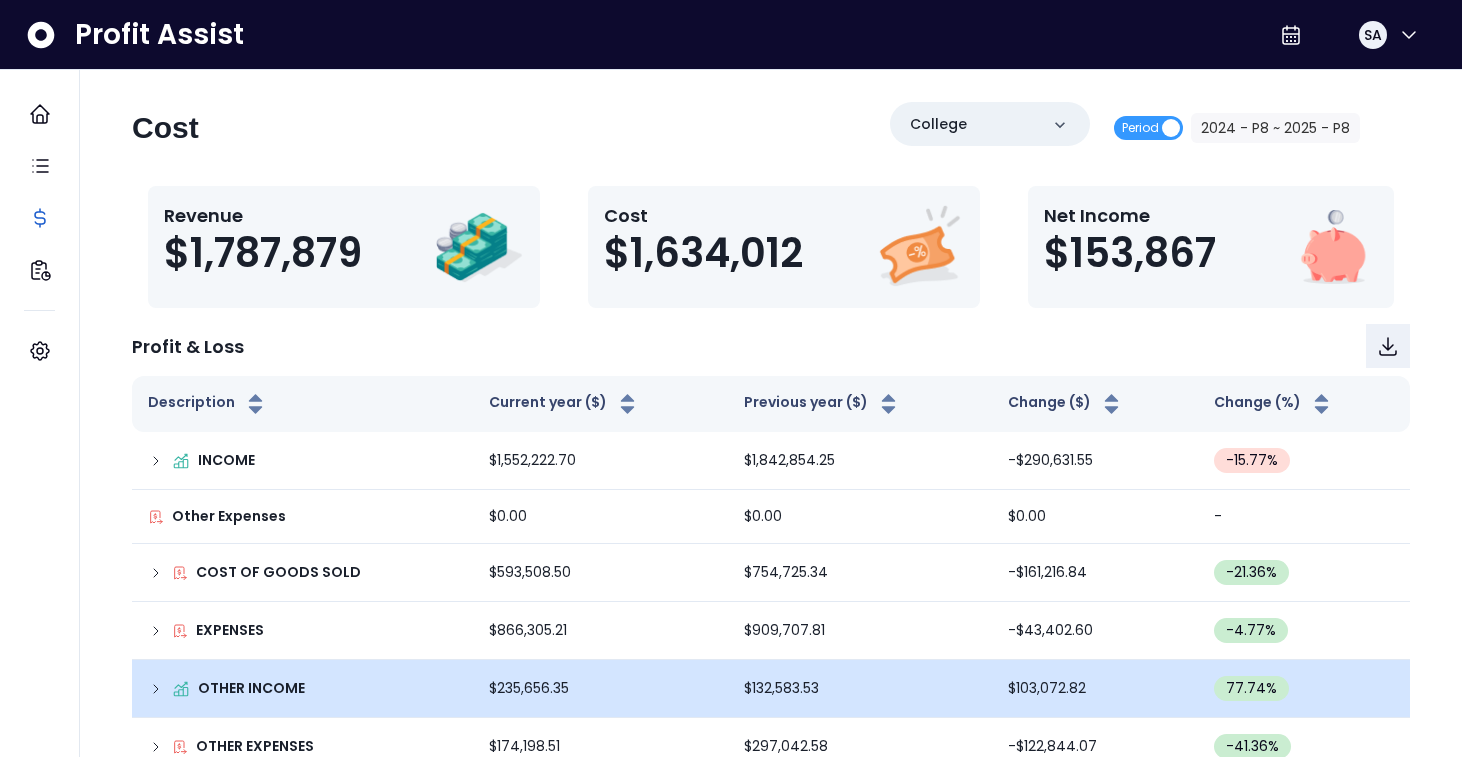 scroll, scrollTop: 0, scrollLeft: 0, axis: both 